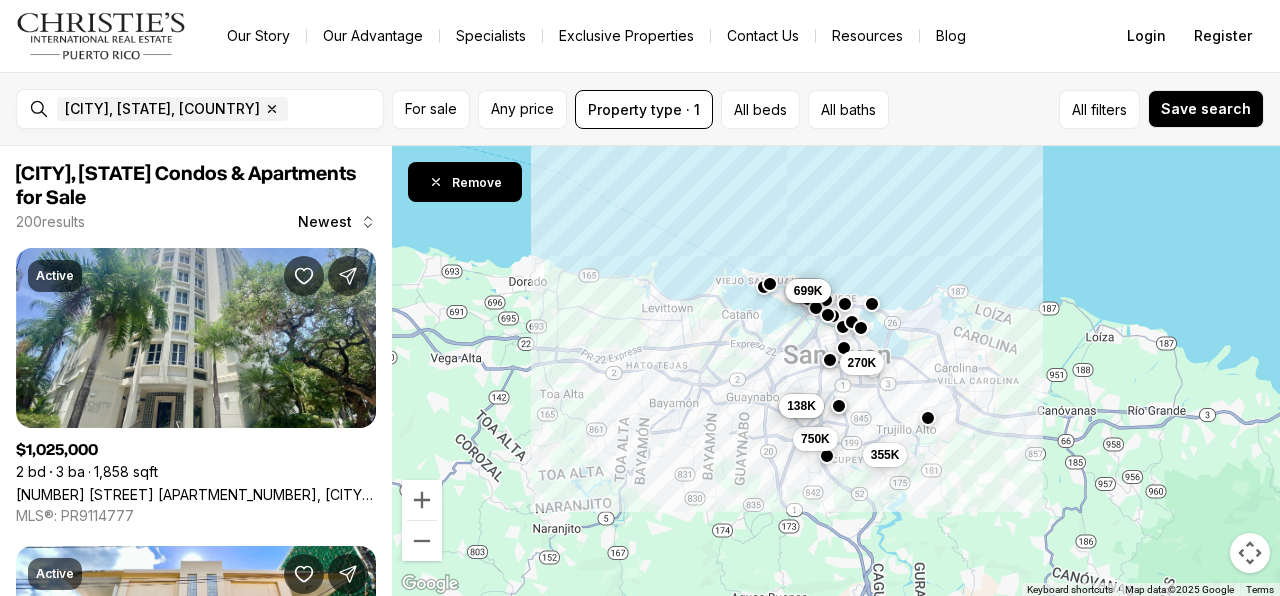 scroll, scrollTop: 0, scrollLeft: 0, axis: both 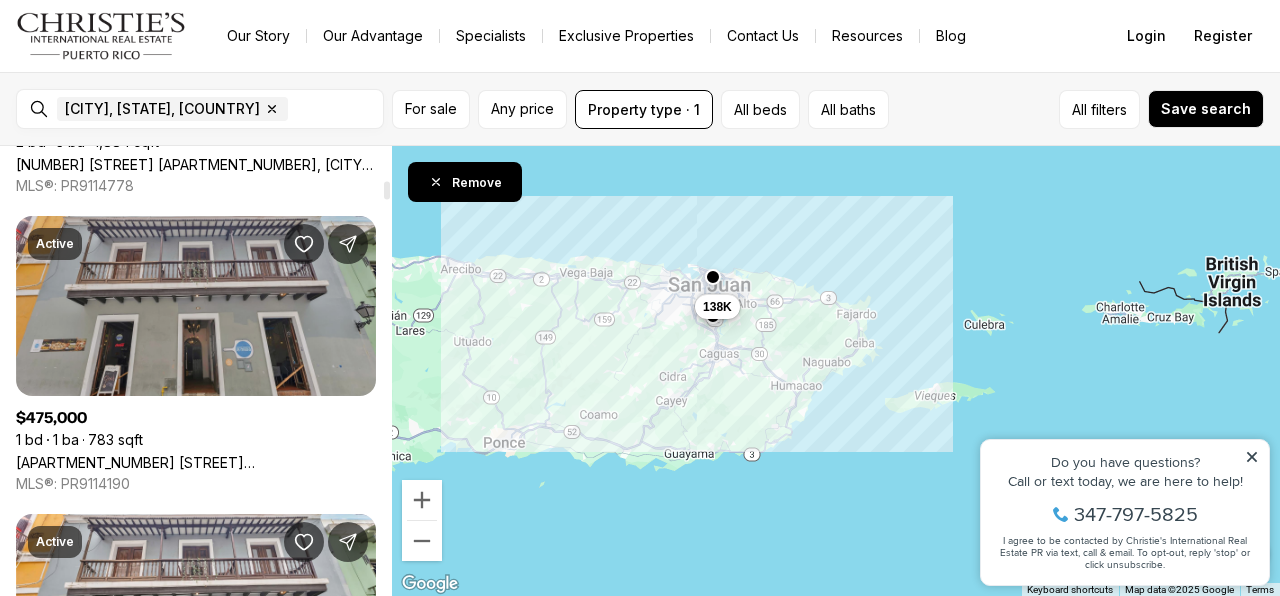 click on "#51 C. CRISTO #6, SAN JUAN PR, 00901" at bounding box center [196, 462] 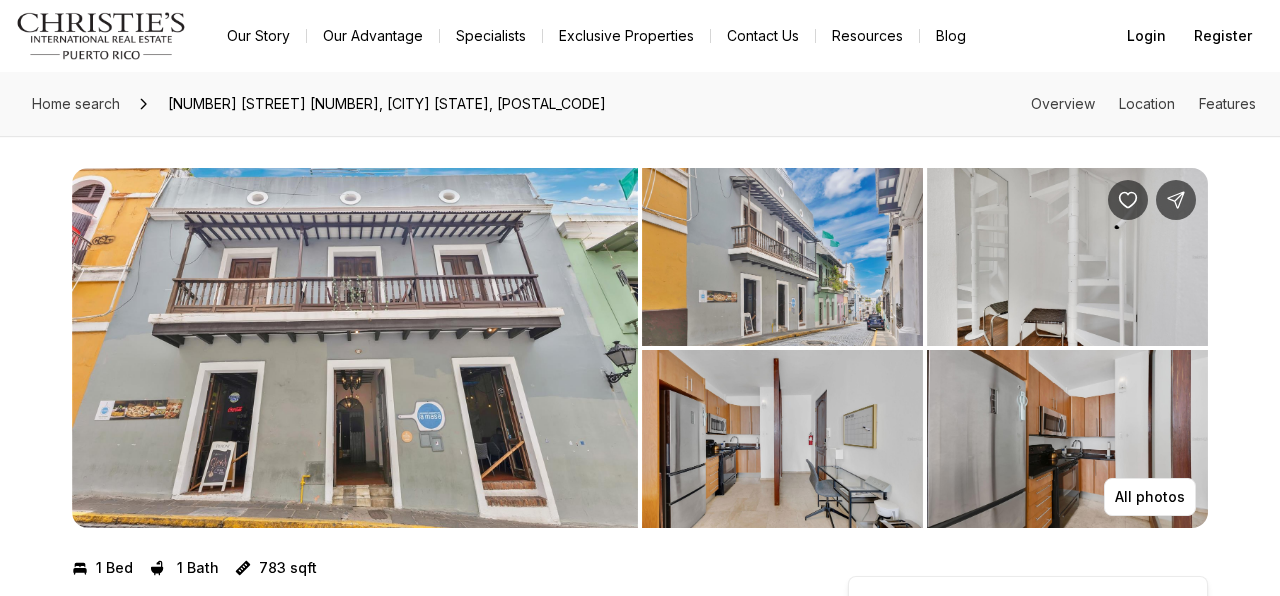 scroll, scrollTop: 0, scrollLeft: 0, axis: both 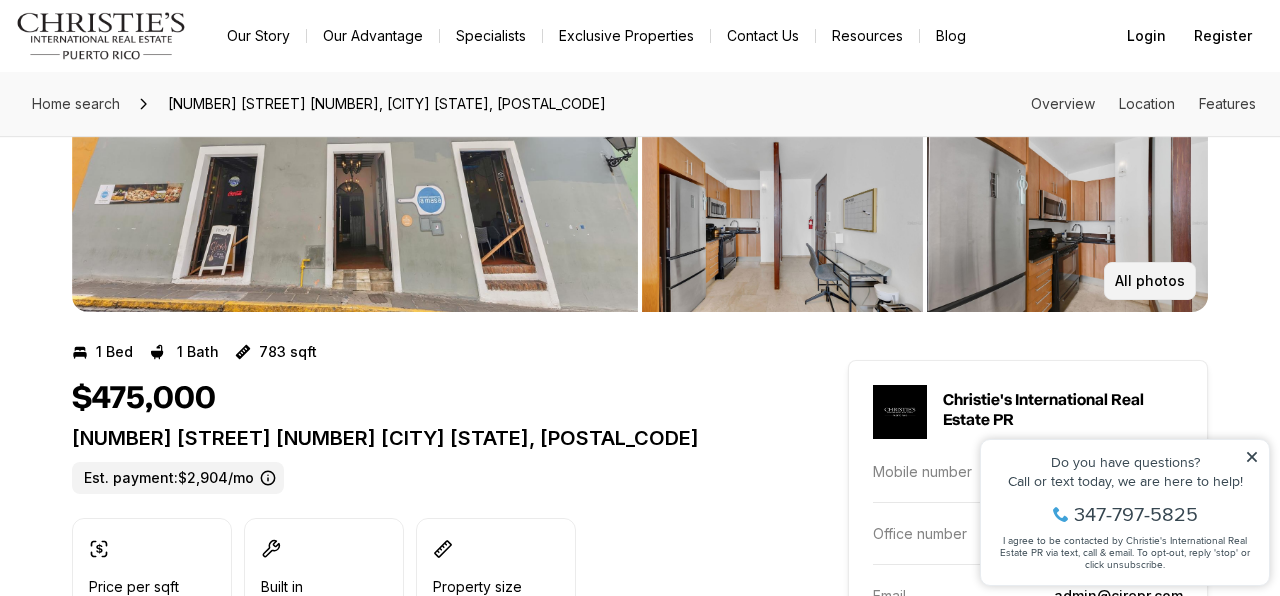 click on "All photos" at bounding box center (1150, 281) 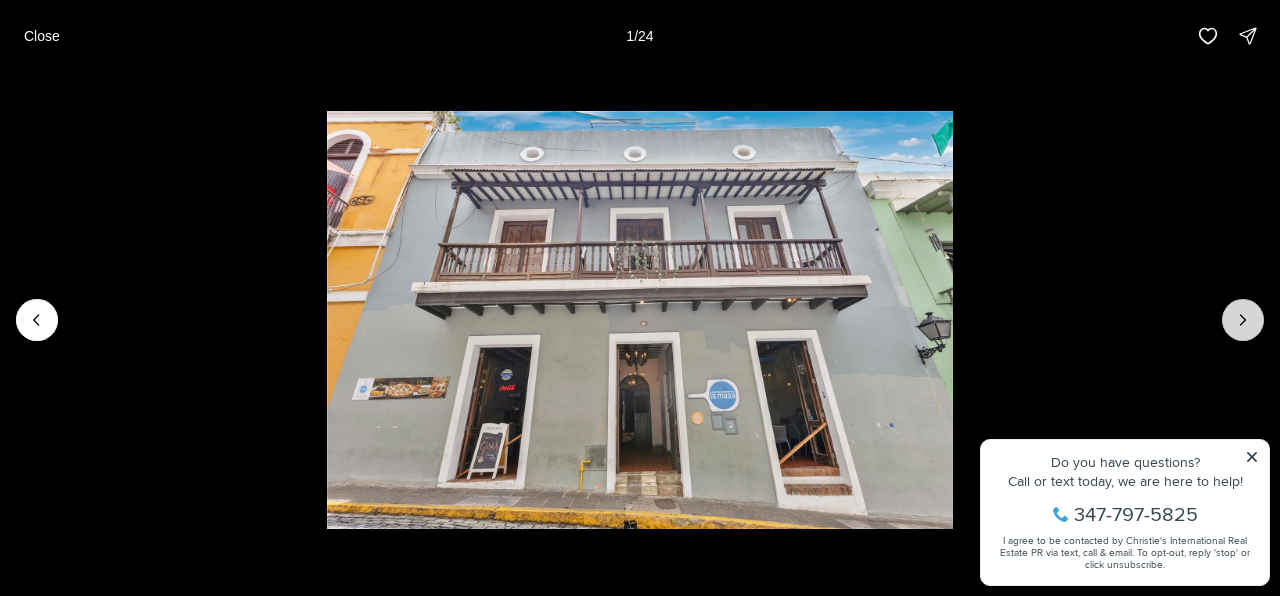 click 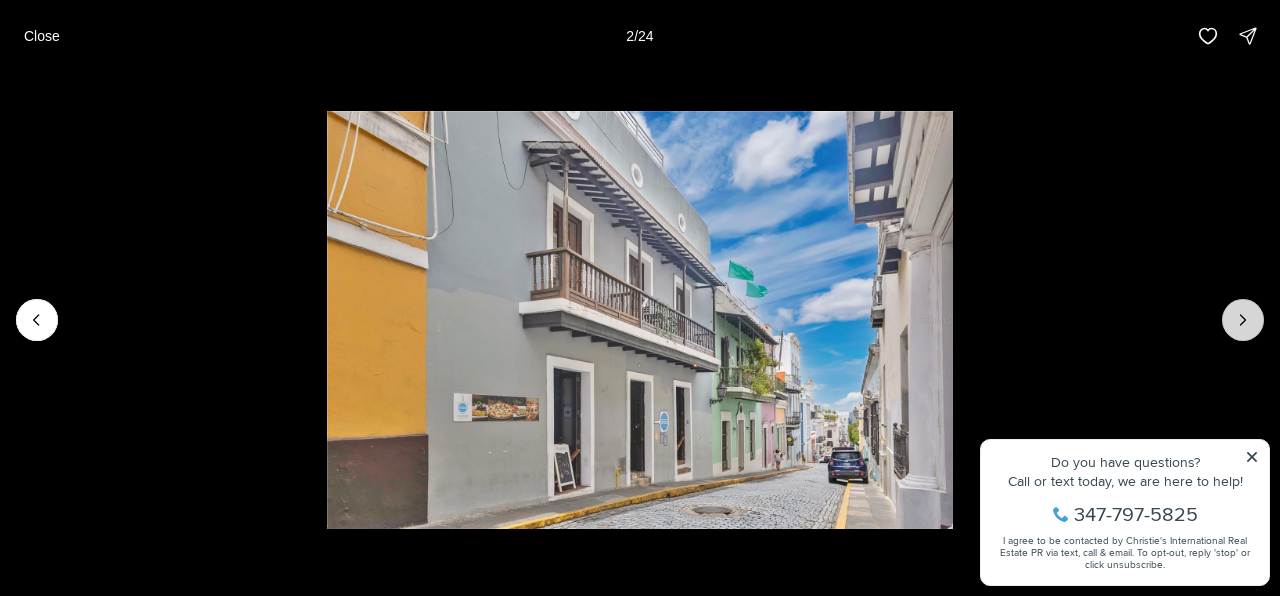 click 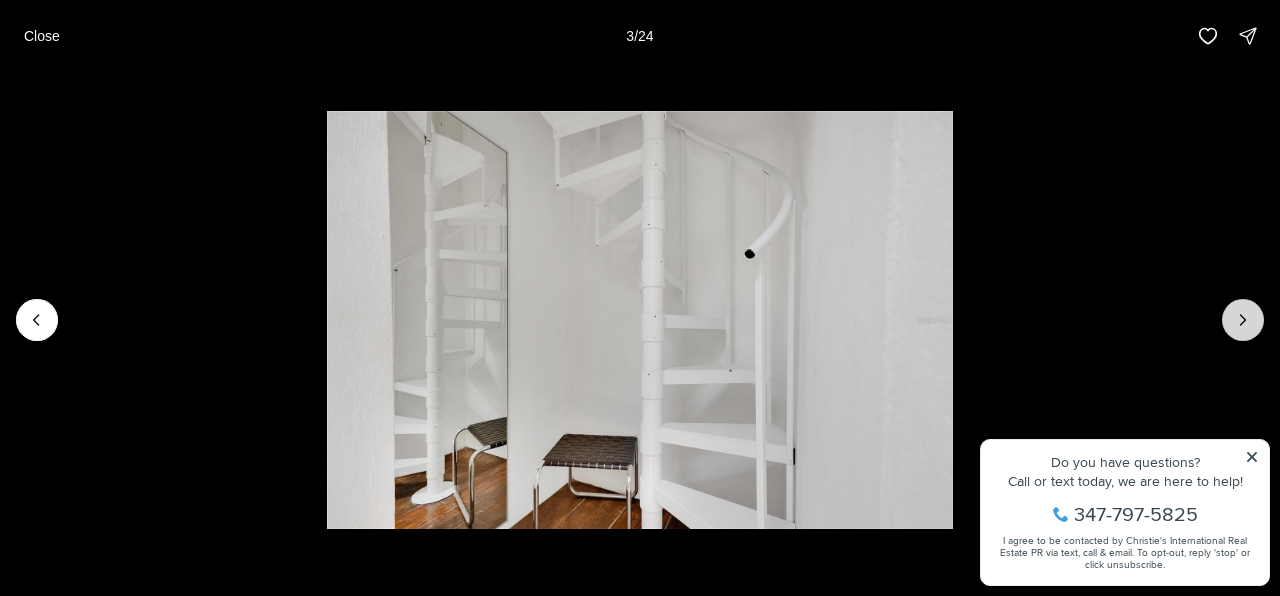 click 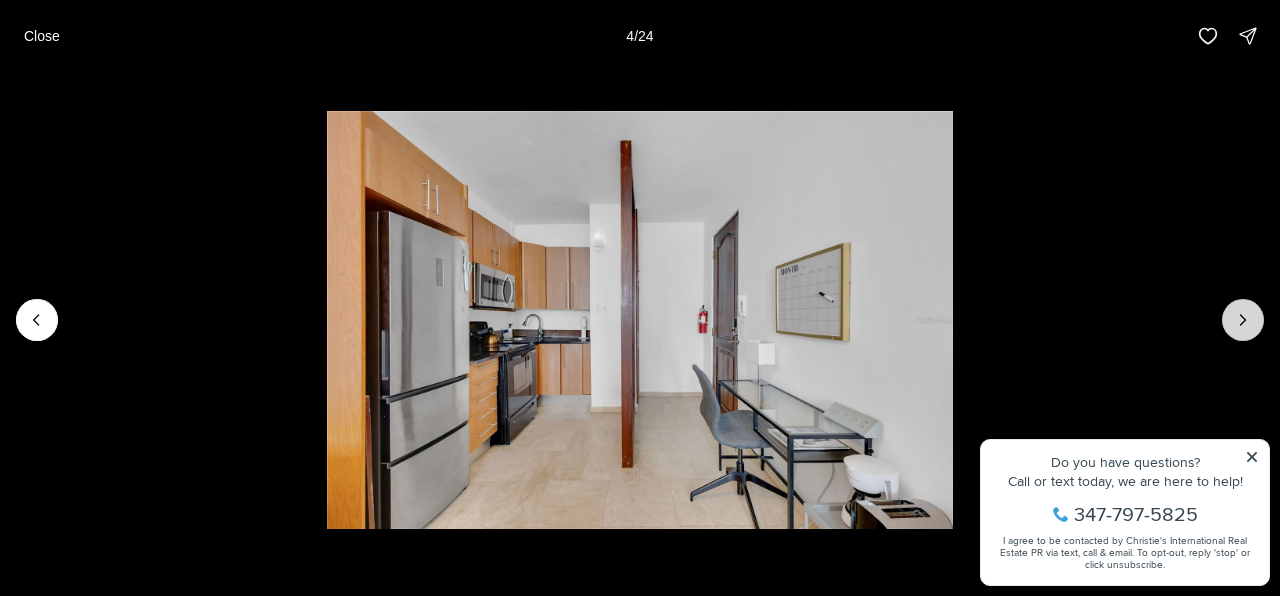 click 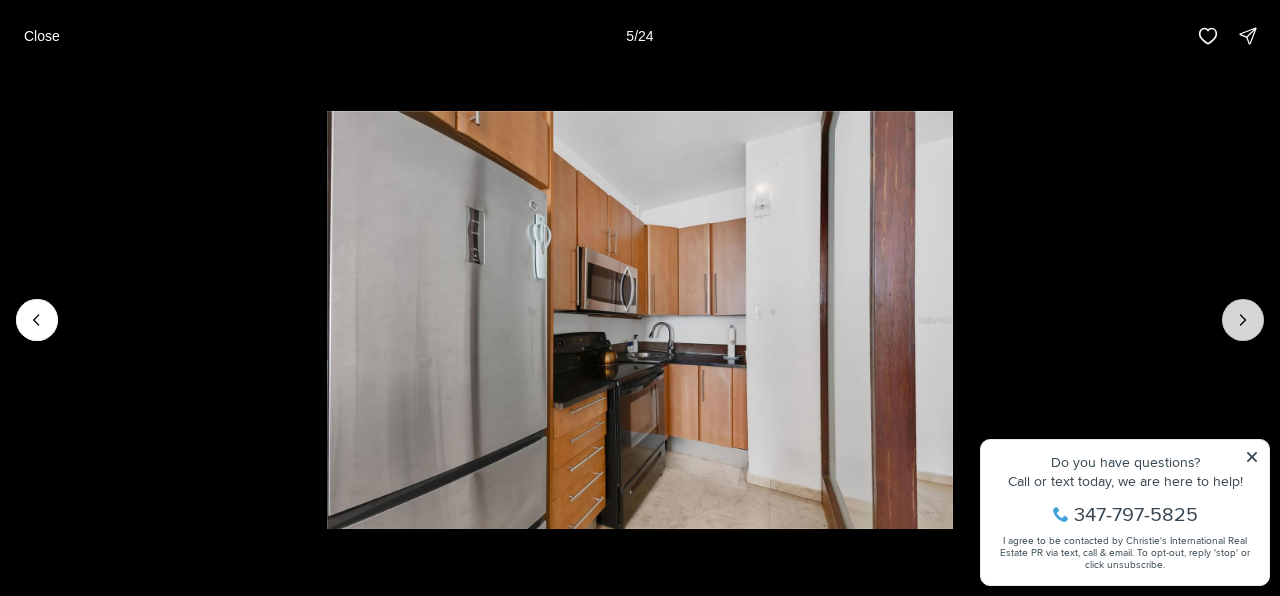 click 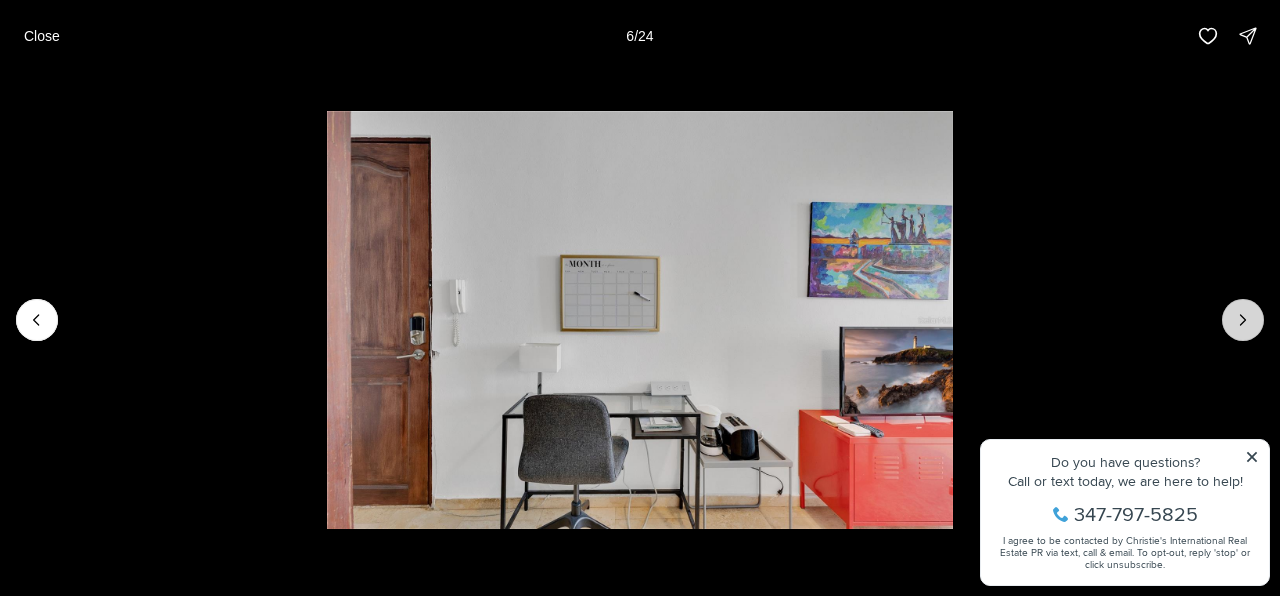 click 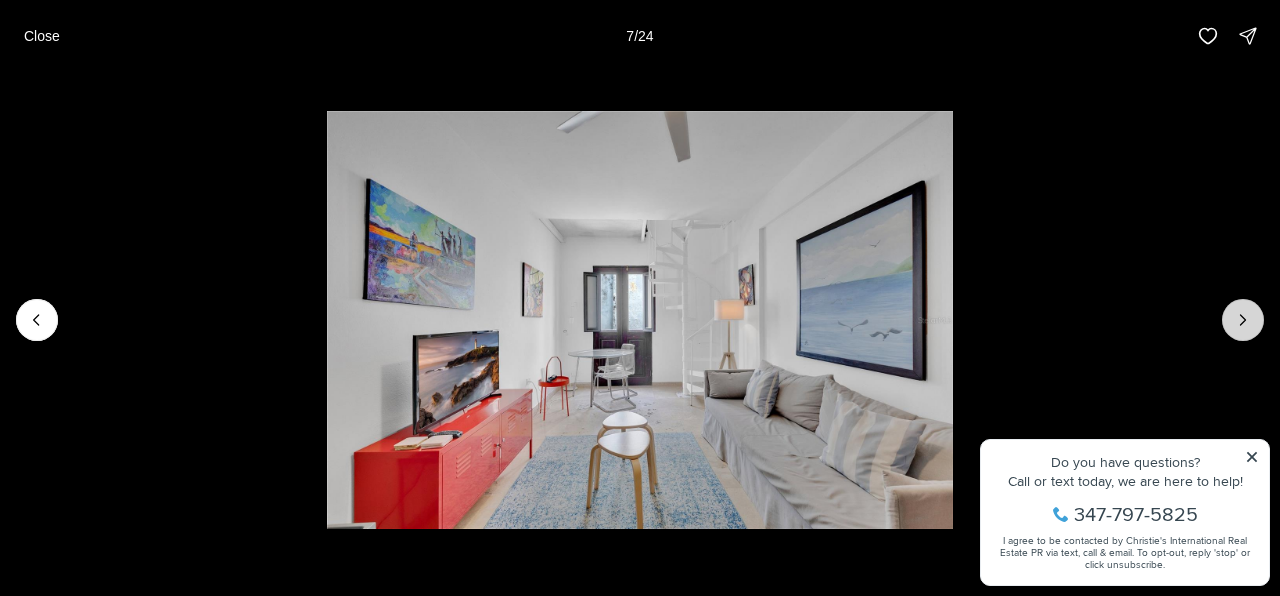 click 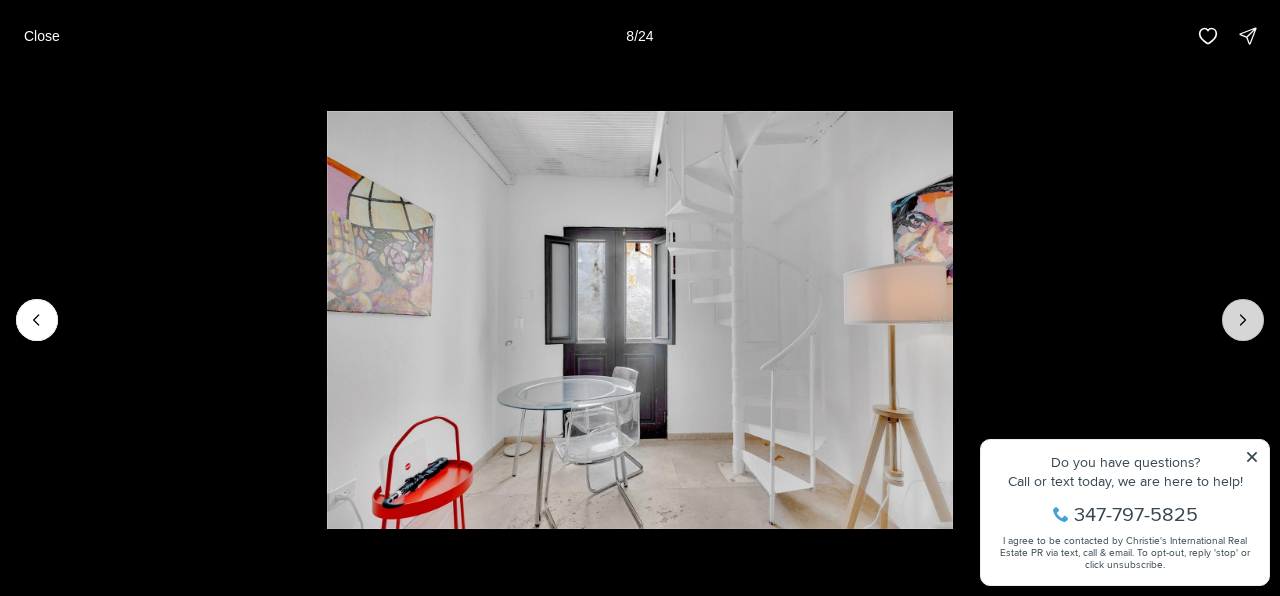 click 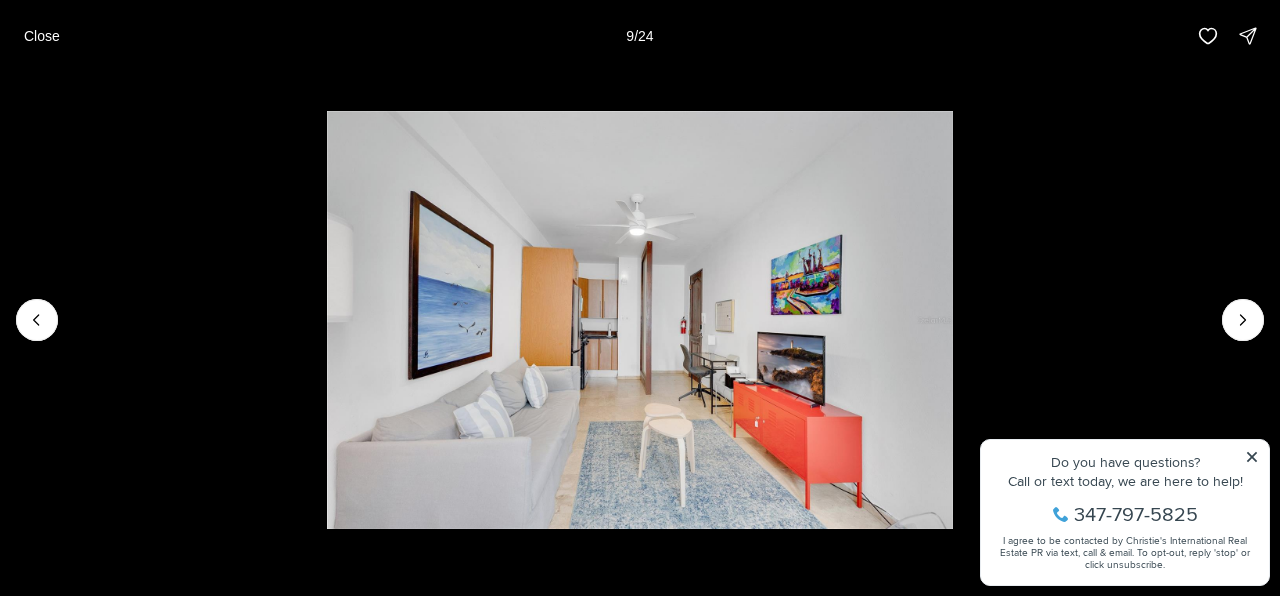 click at bounding box center [640, 320] 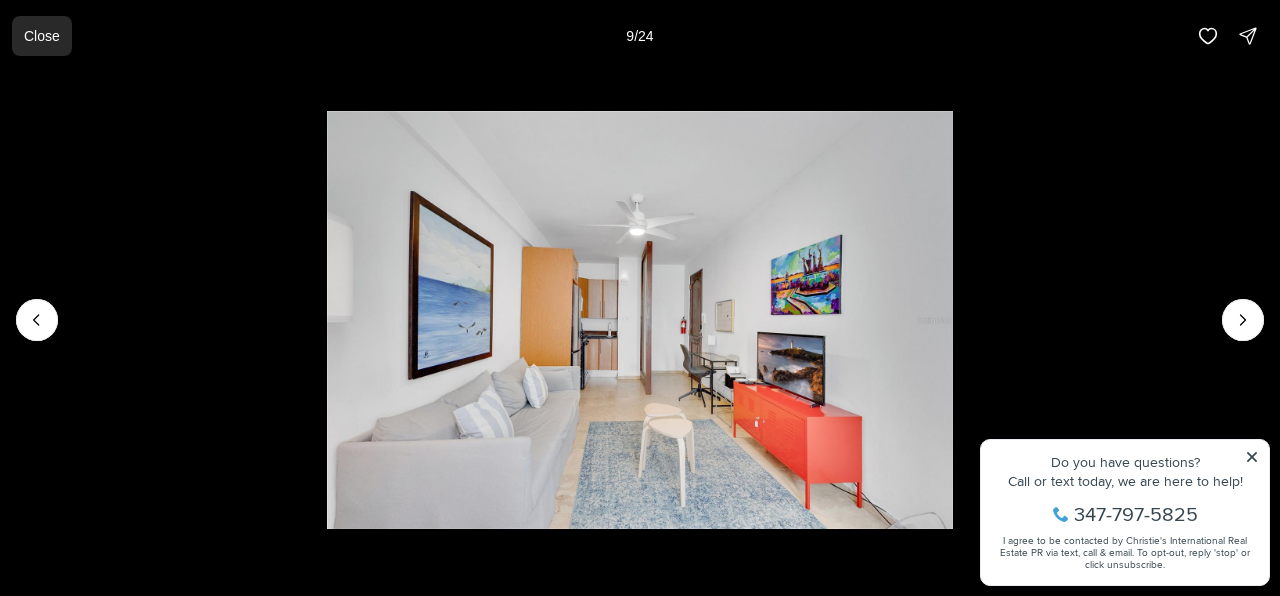 click on "Close" at bounding box center (42, 36) 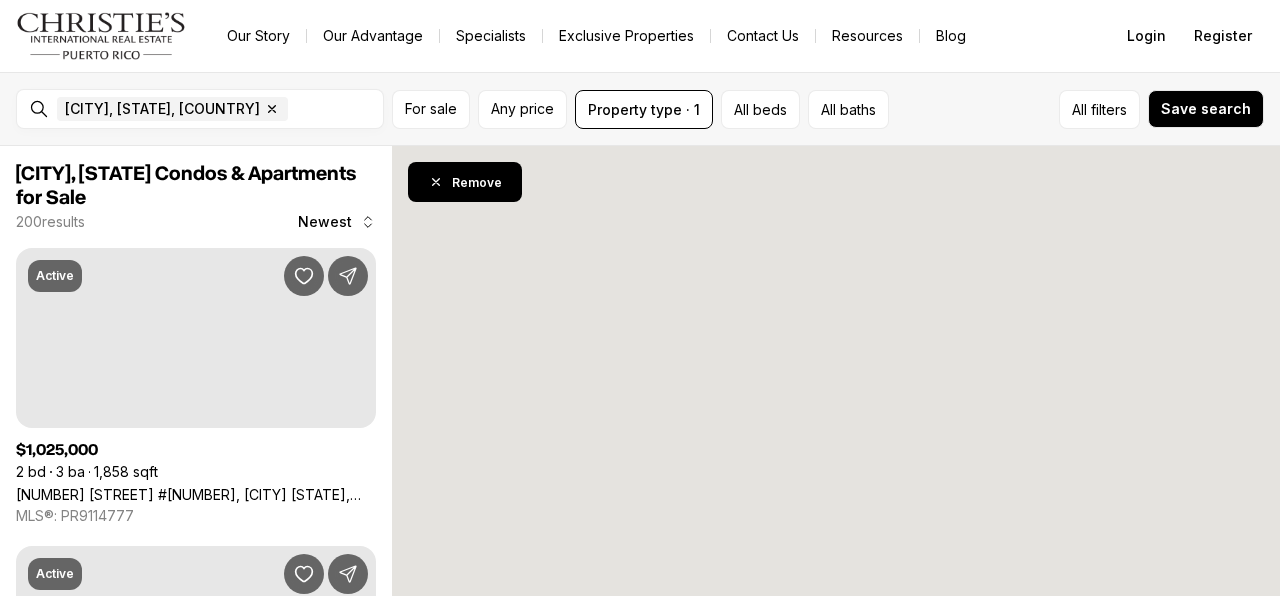 scroll, scrollTop: 0, scrollLeft: 0, axis: both 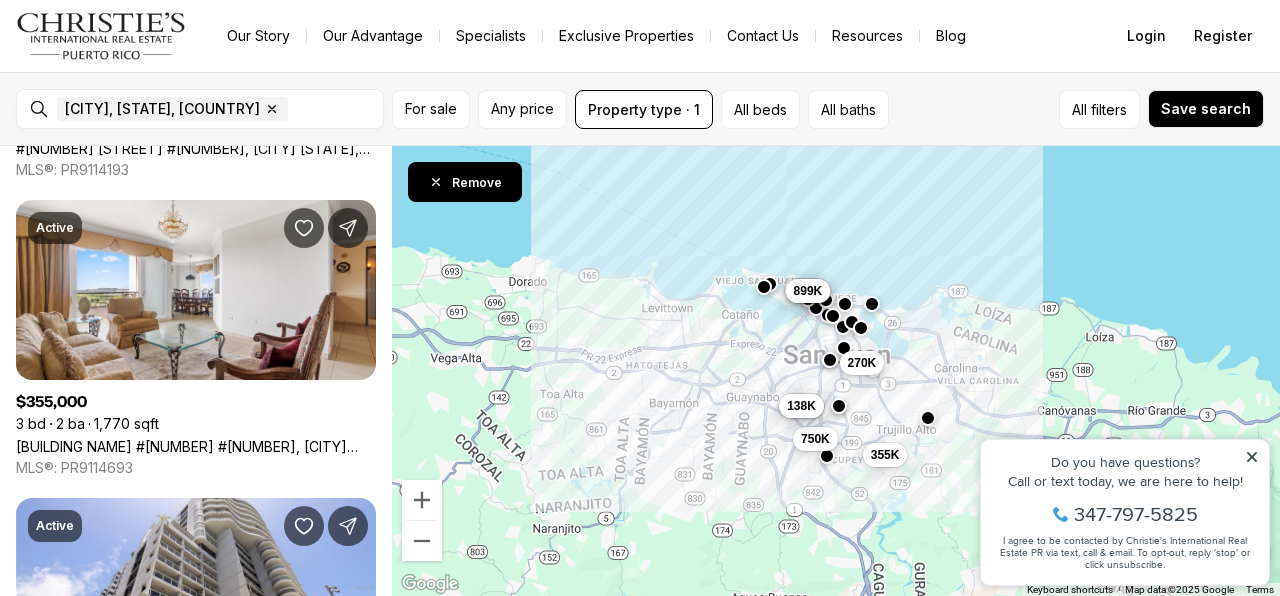 drag, startPoint x: 1250, startPoint y: 456, endPoint x: 2208, endPoint y: 859, distance: 1039.3137 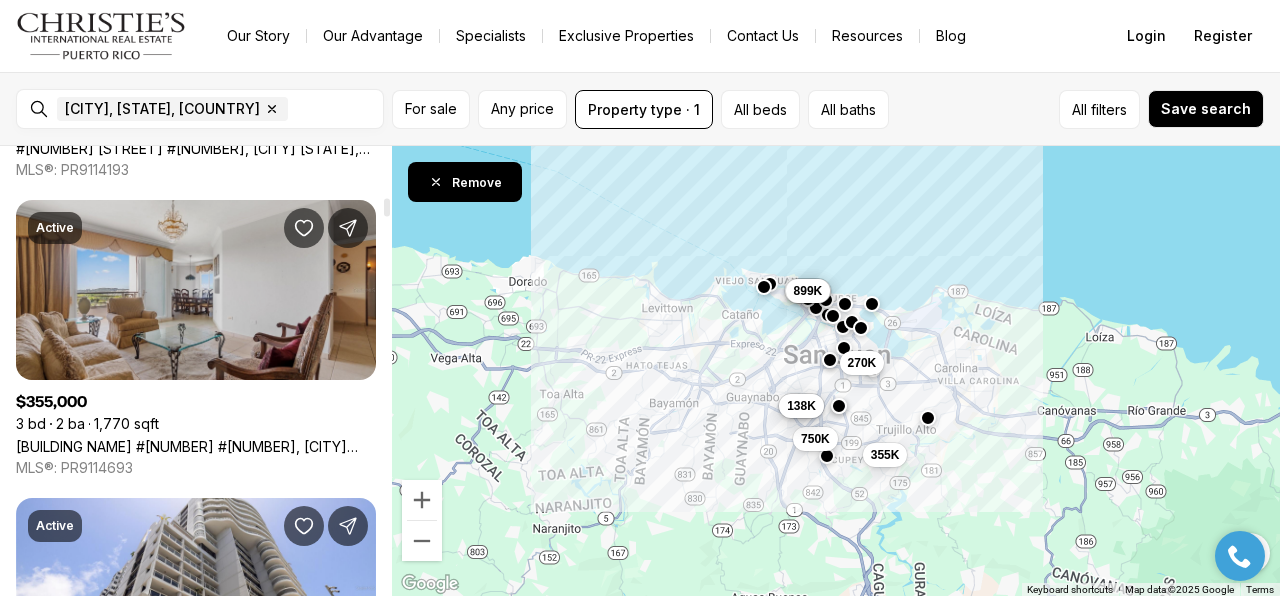 click on "[BUILDING_NAME] #501 #501, [CITY] [STATE], [POSTAL_CODE]" at bounding box center (196, 446) 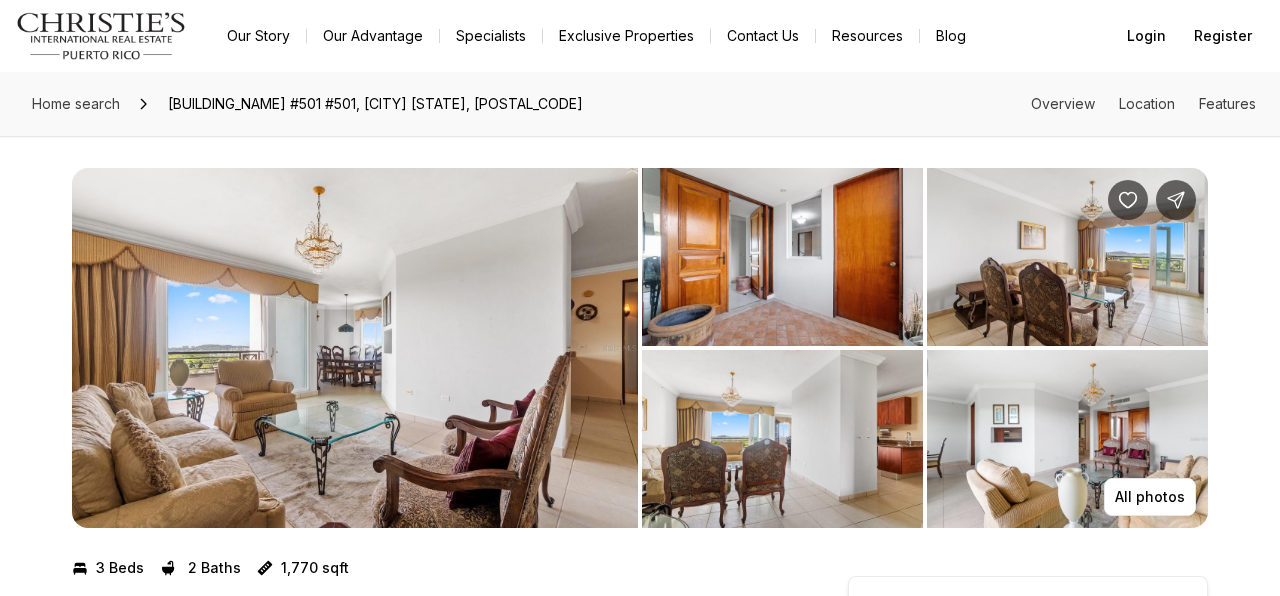 scroll, scrollTop: 0, scrollLeft: 0, axis: both 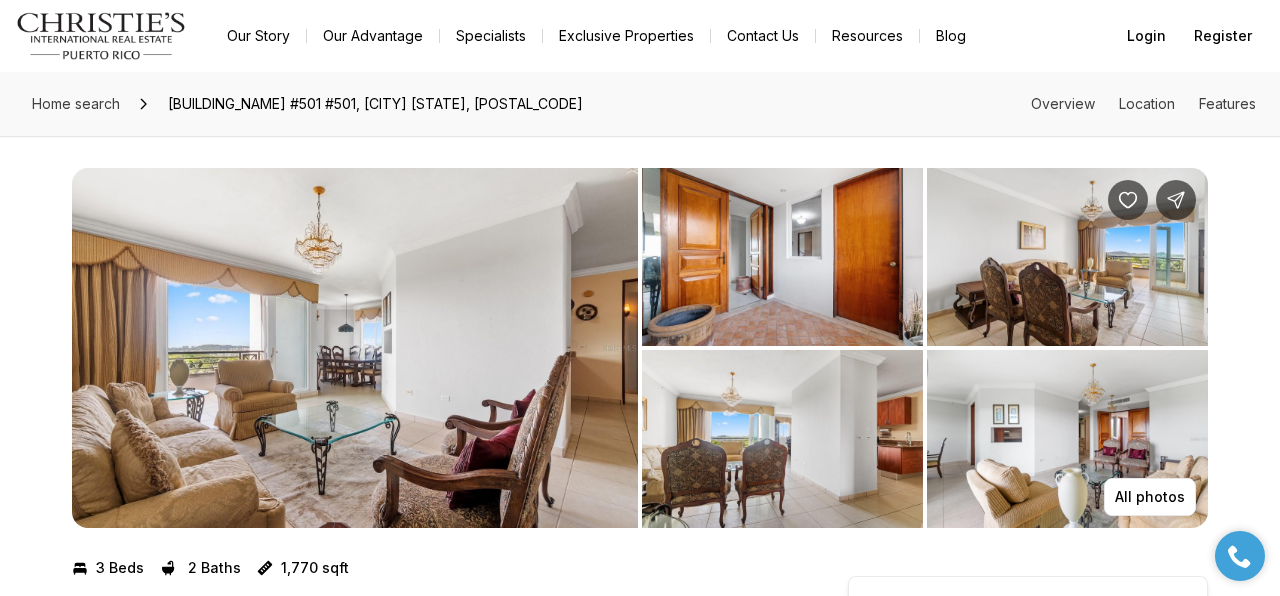 click at bounding box center (355, 348) 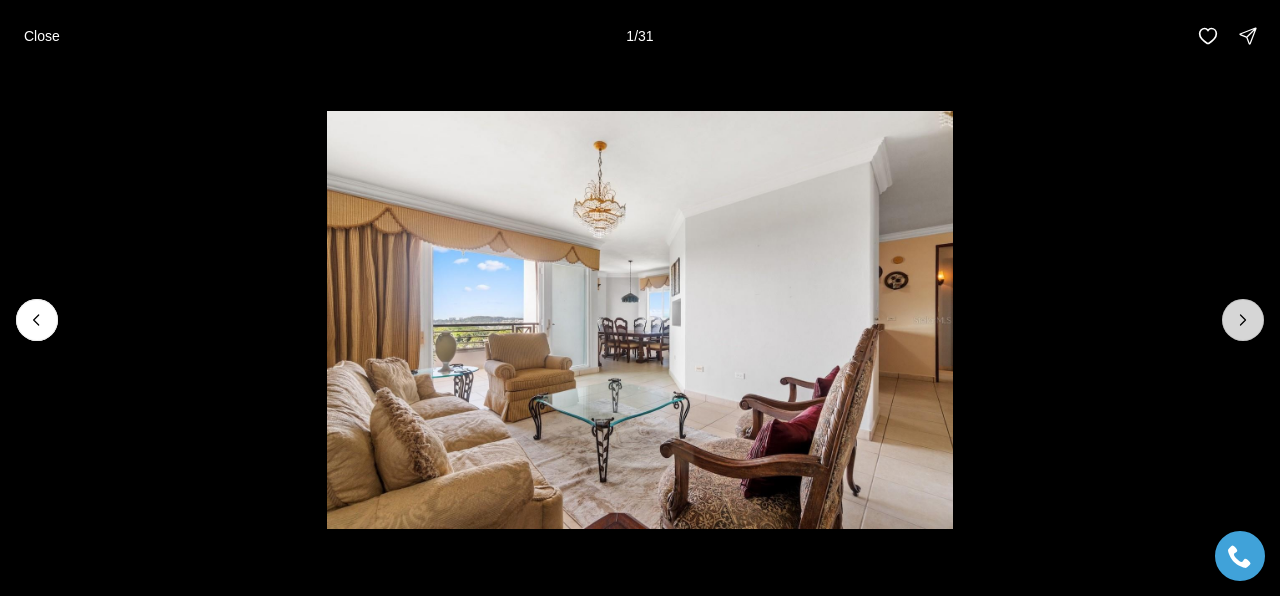 click at bounding box center [1243, 320] 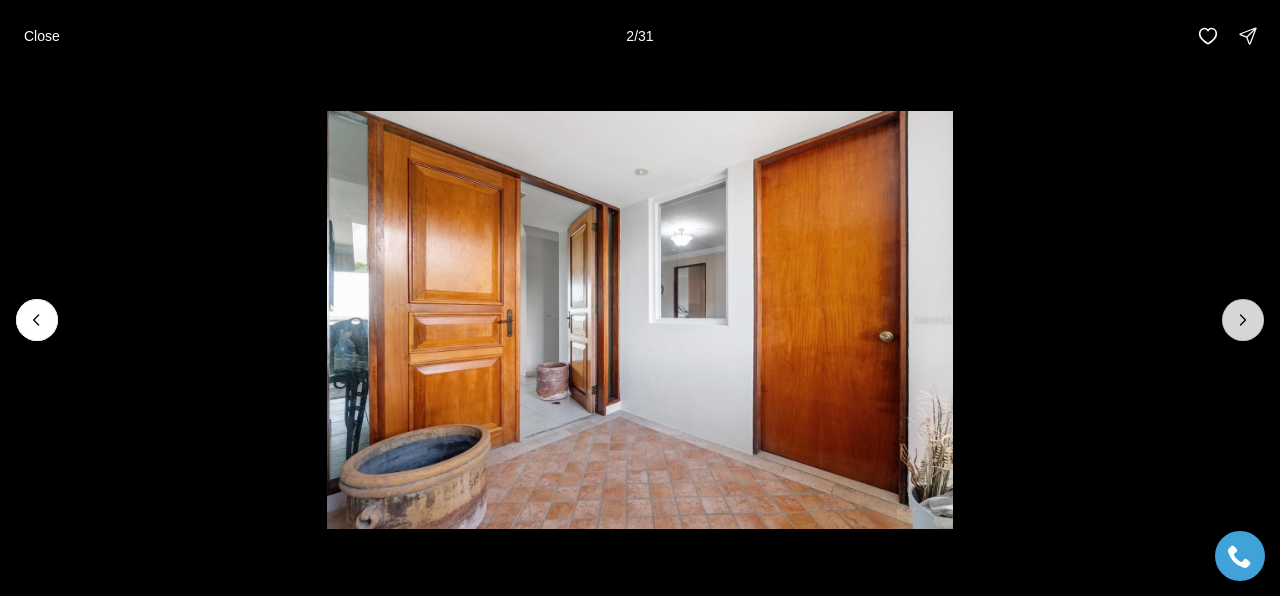 click at bounding box center [1243, 320] 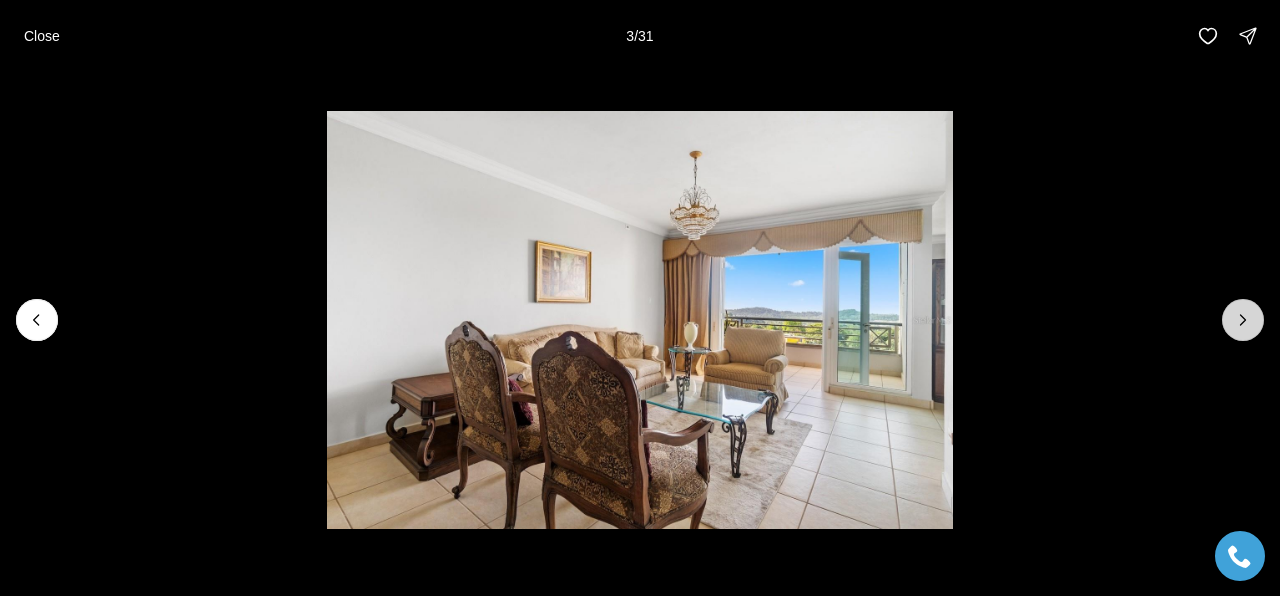 click at bounding box center (1243, 320) 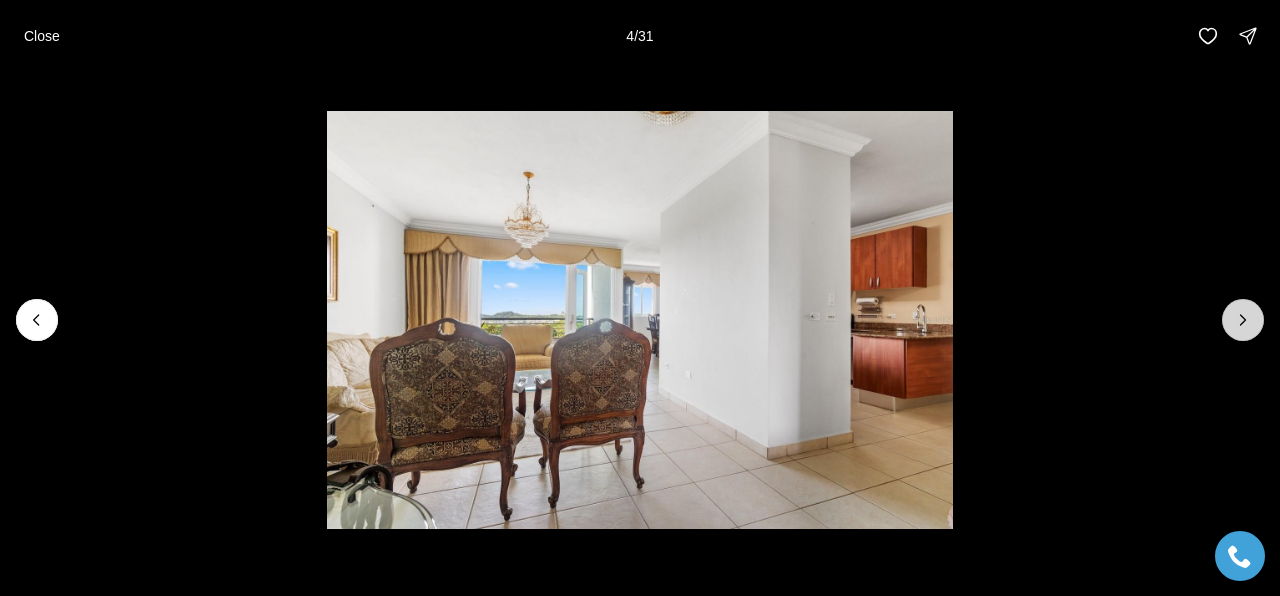 click at bounding box center (1243, 320) 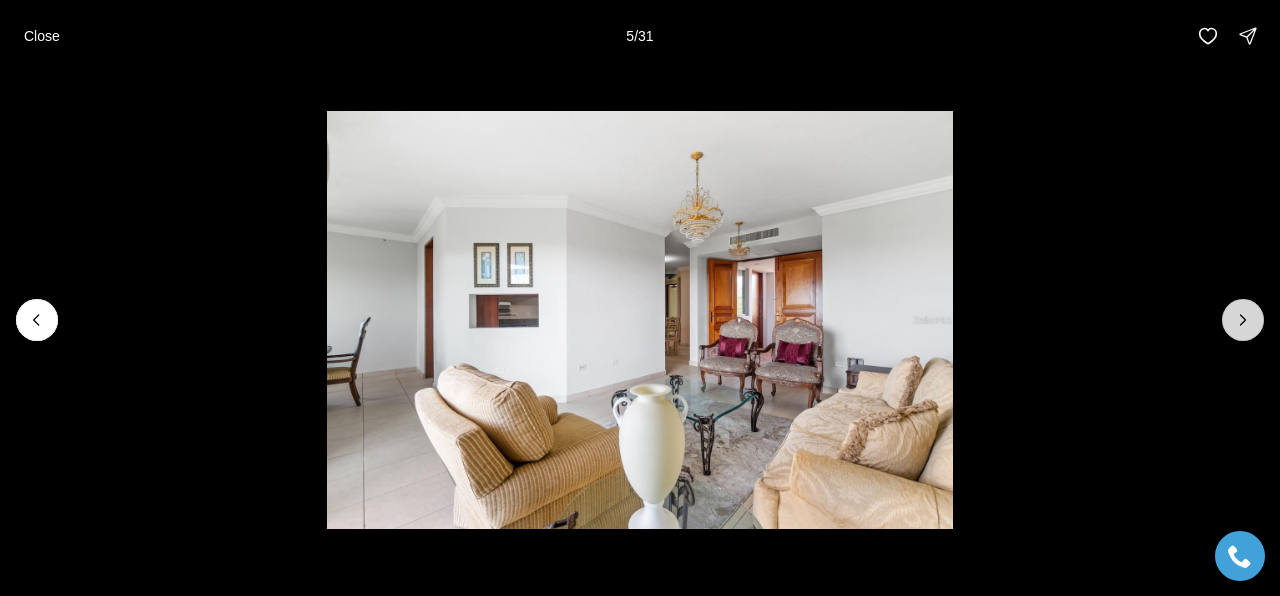 click at bounding box center [1243, 320] 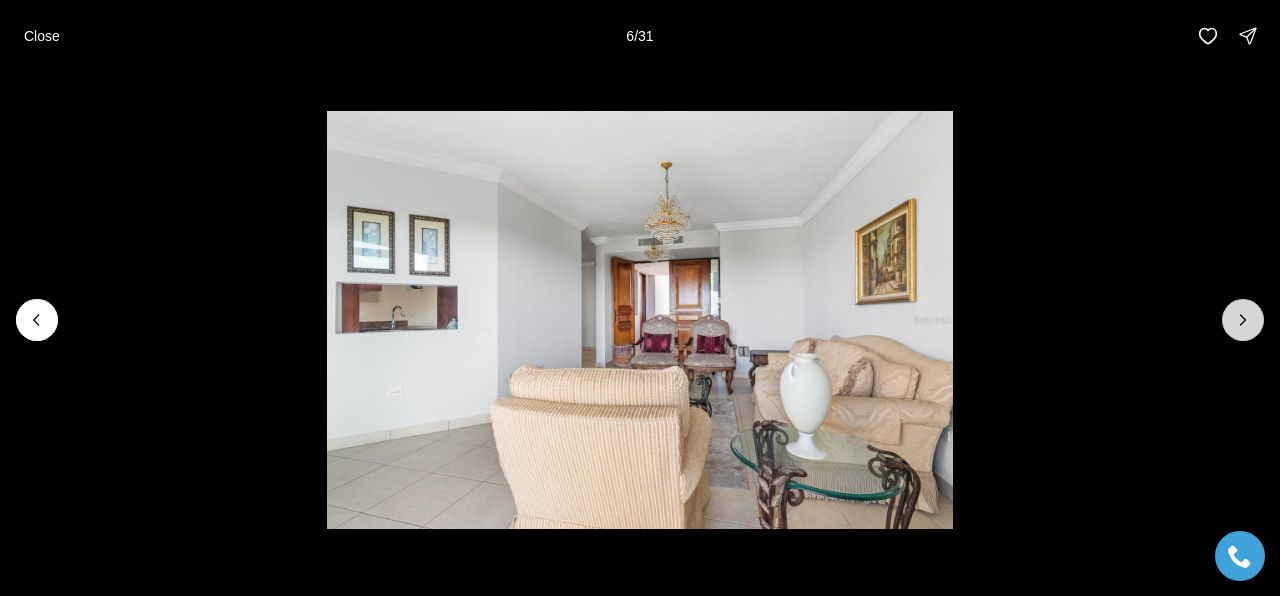 click at bounding box center [1243, 320] 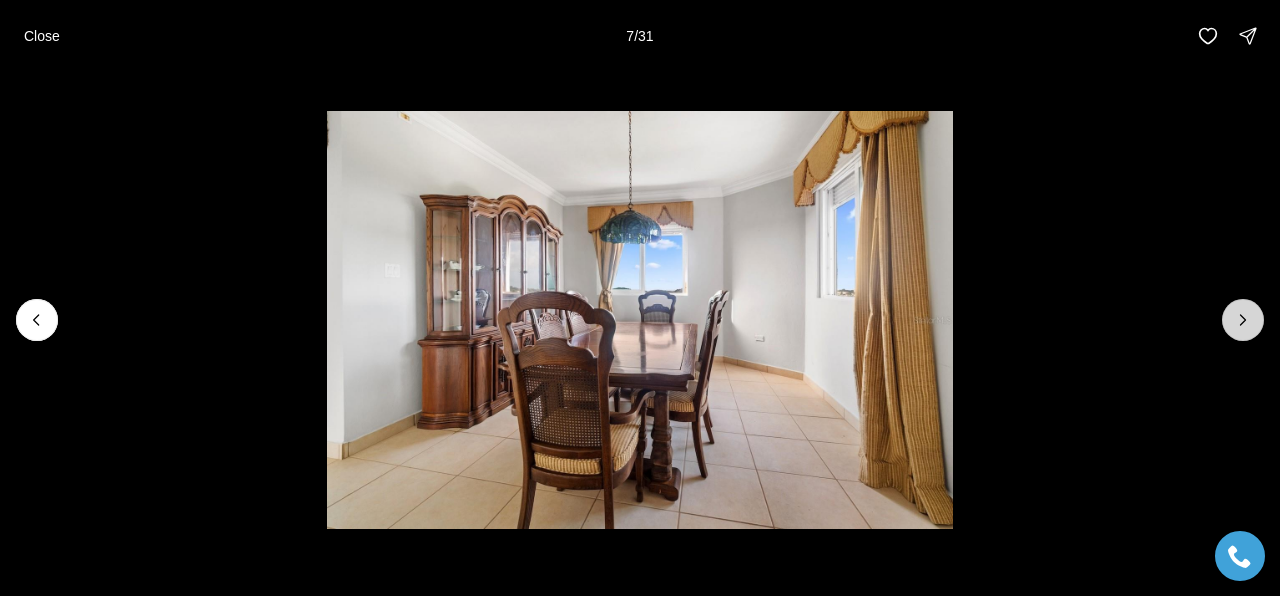 click at bounding box center (1243, 320) 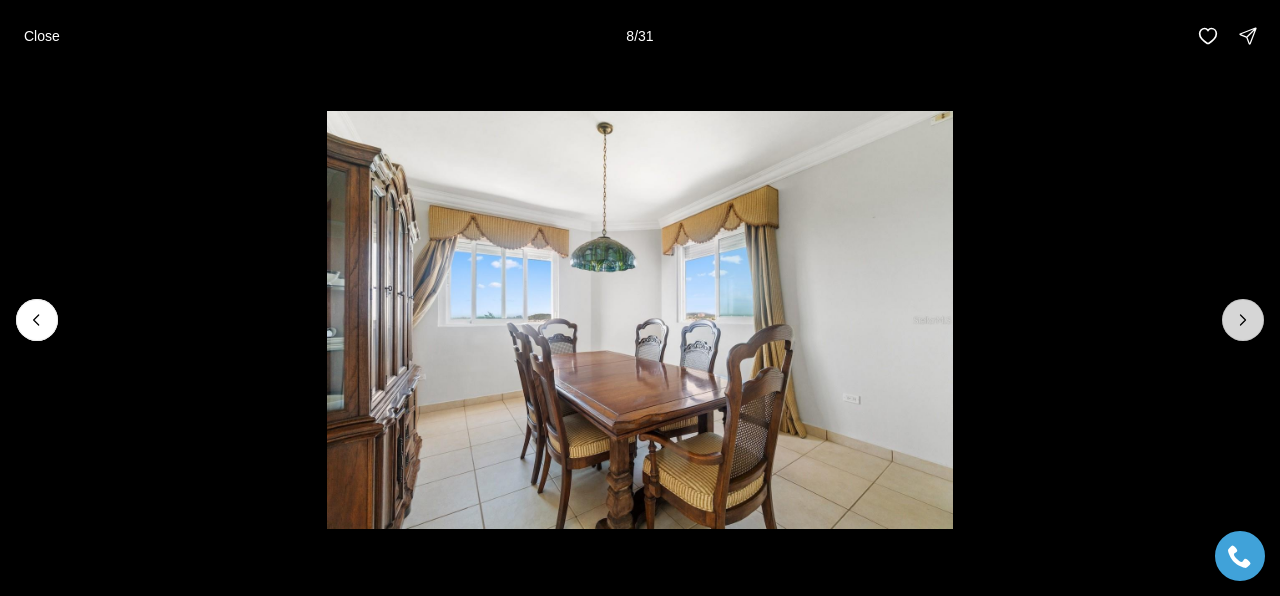 click at bounding box center (1243, 320) 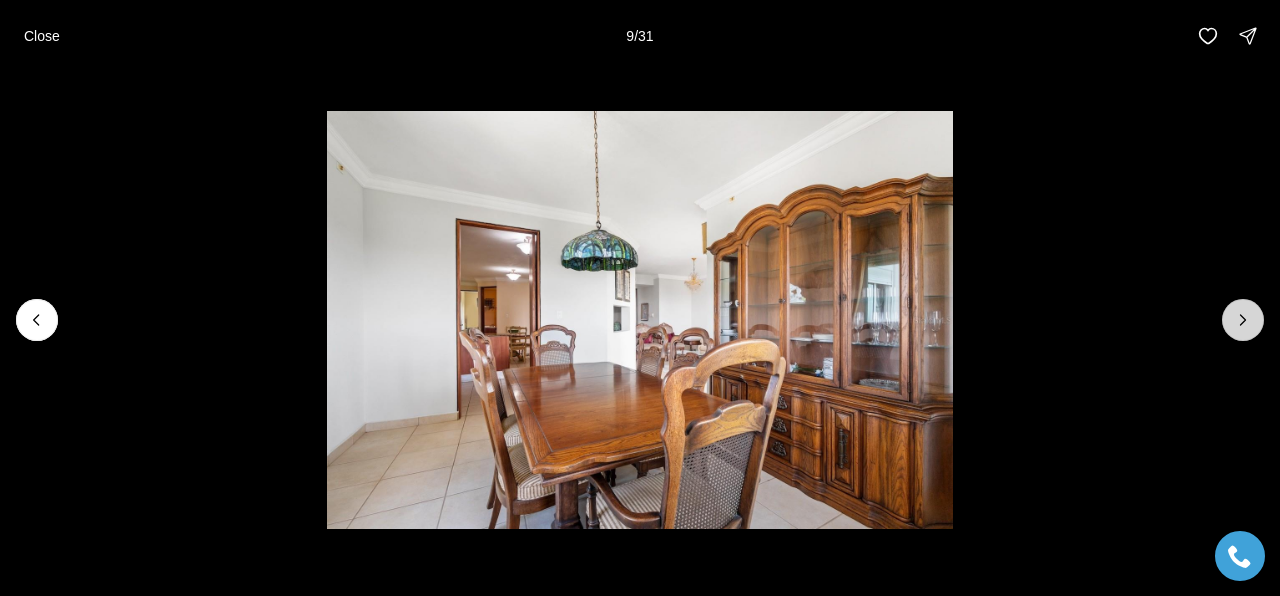 click at bounding box center [1243, 320] 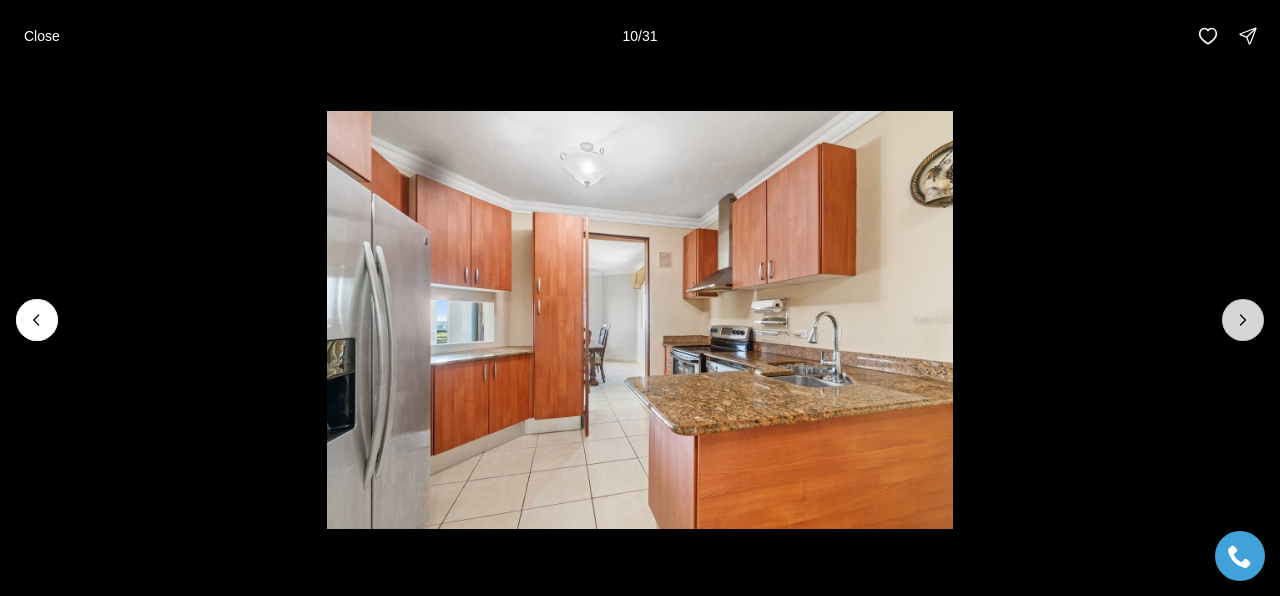 click at bounding box center [1243, 320] 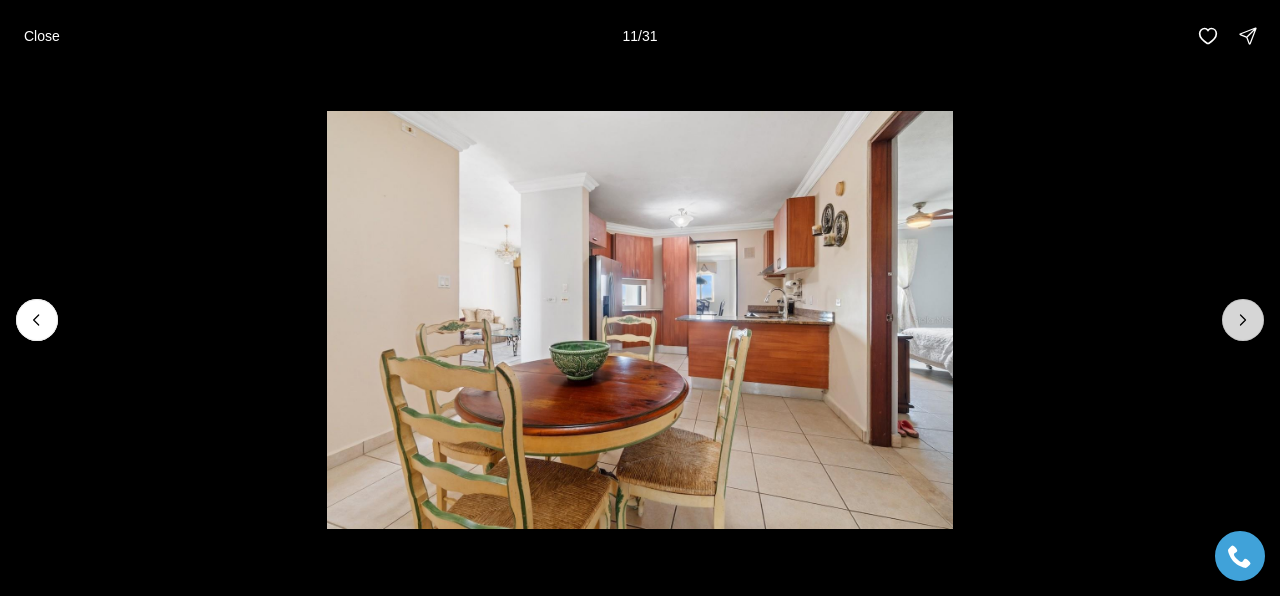 click at bounding box center [1243, 320] 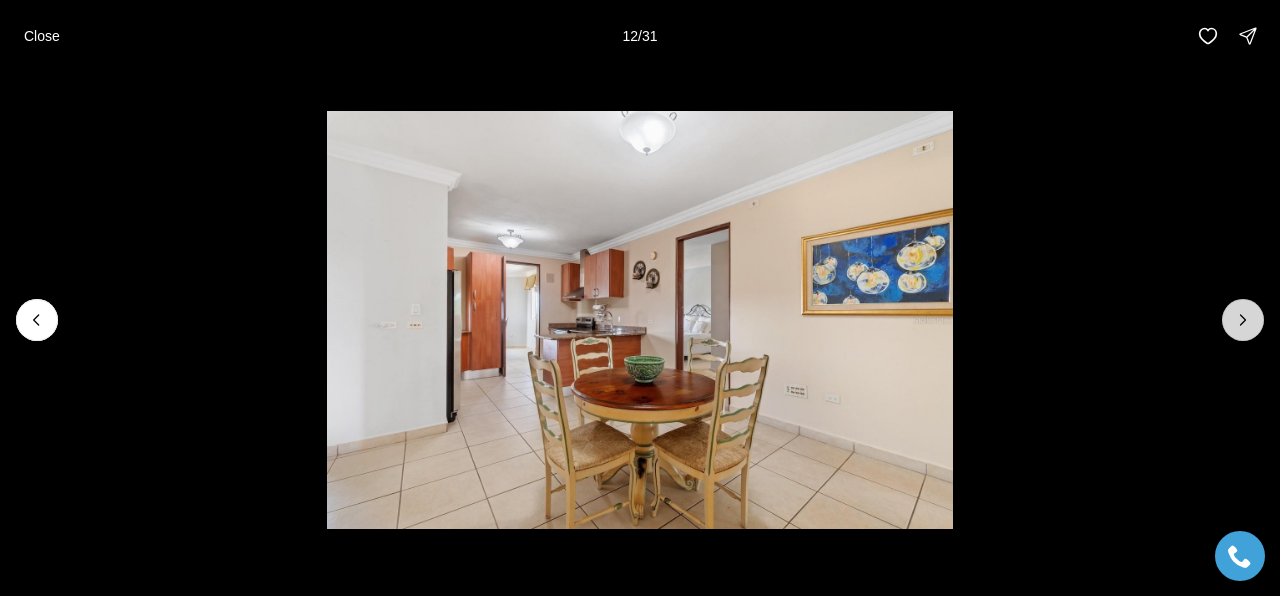 click at bounding box center [1243, 320] 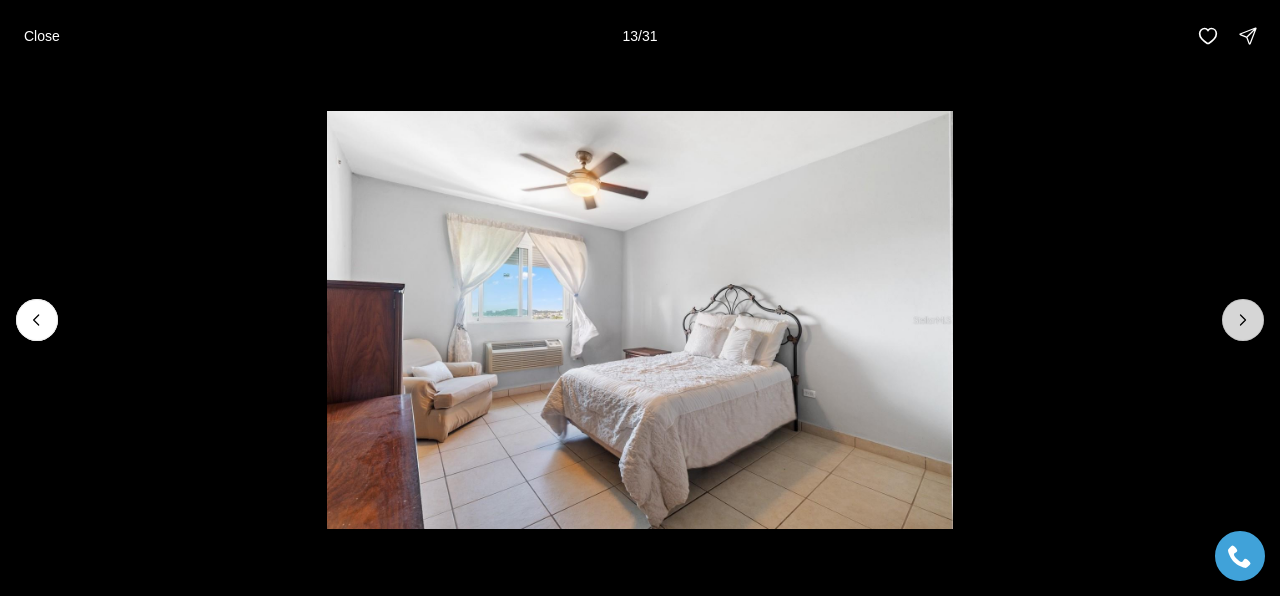 click at bounding box center (1243, 320) 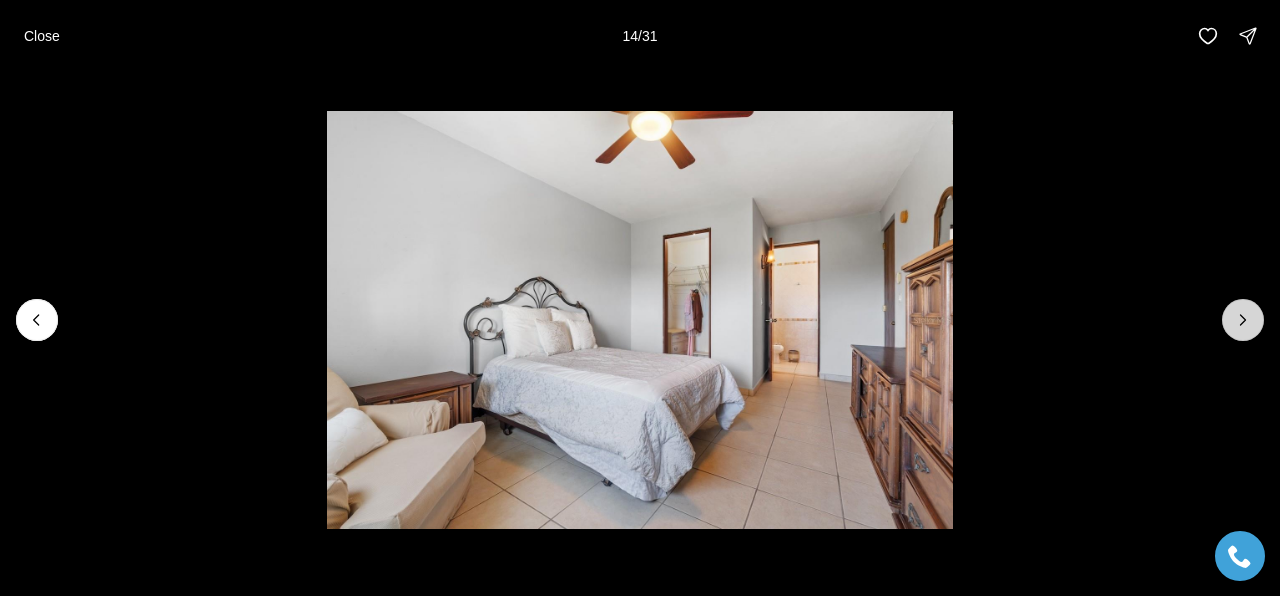click at bounding box center (1243, 320) 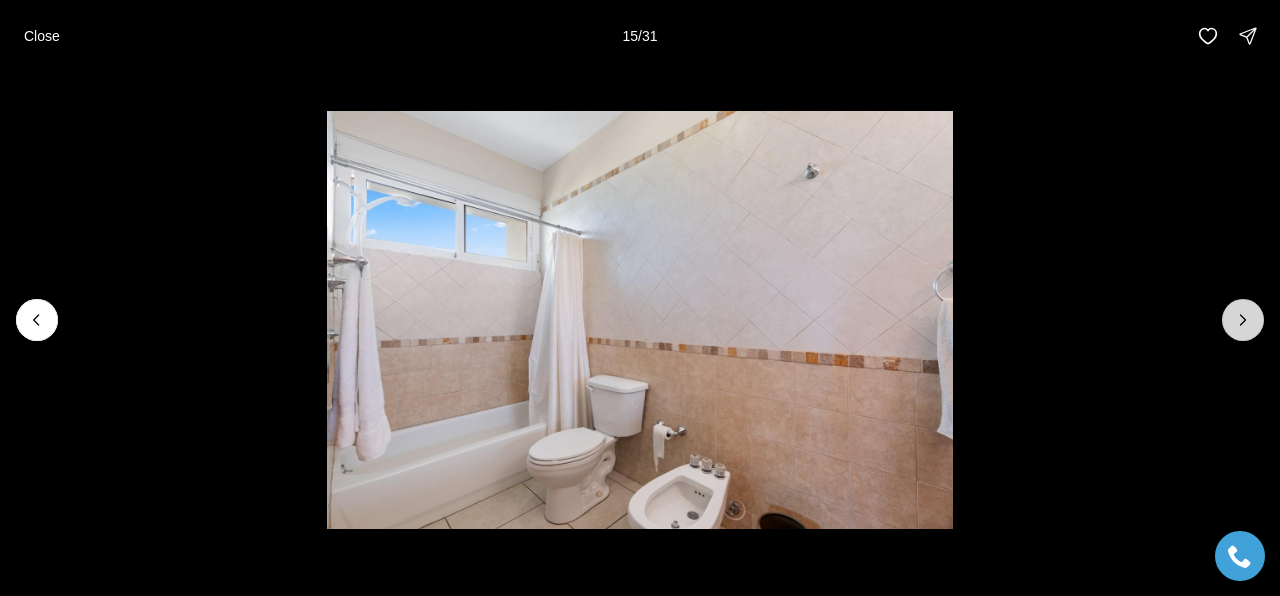 click at bounding box center (1243, 320) 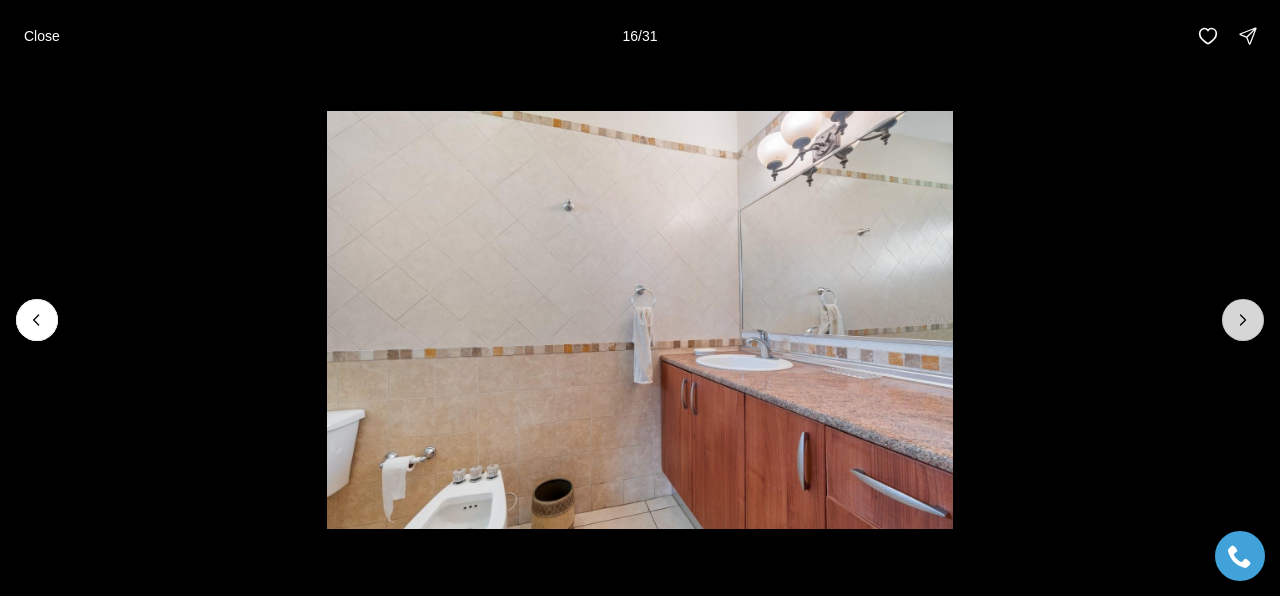 click at bounding box center (1243, 320) 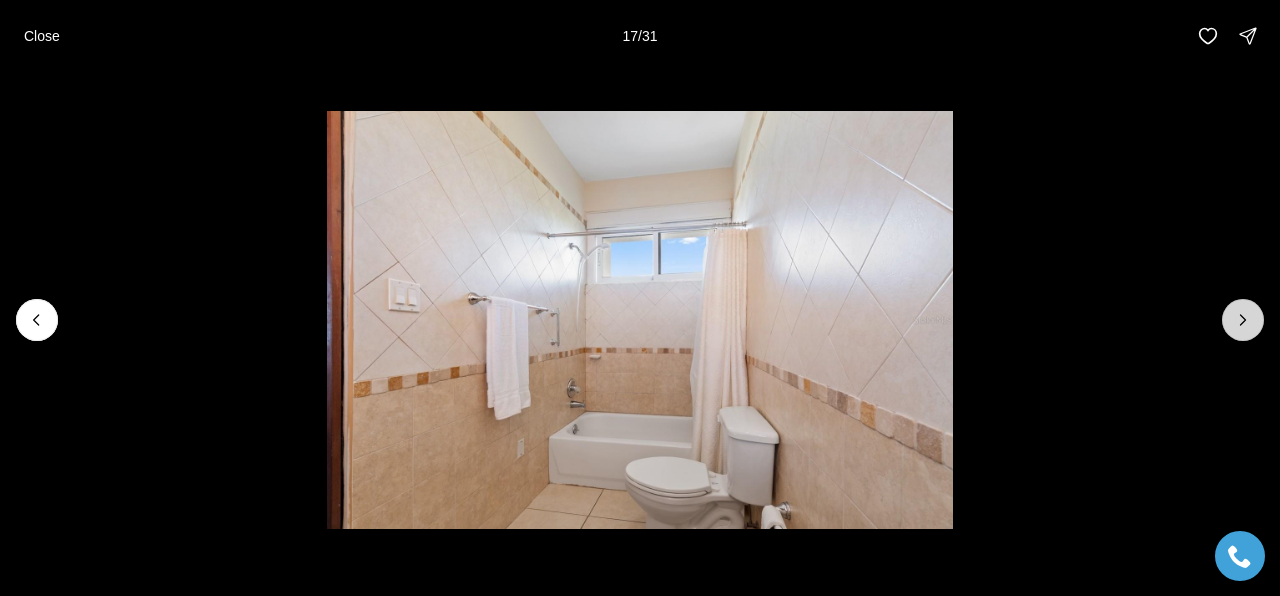 click at bounding box center [1243, 320] 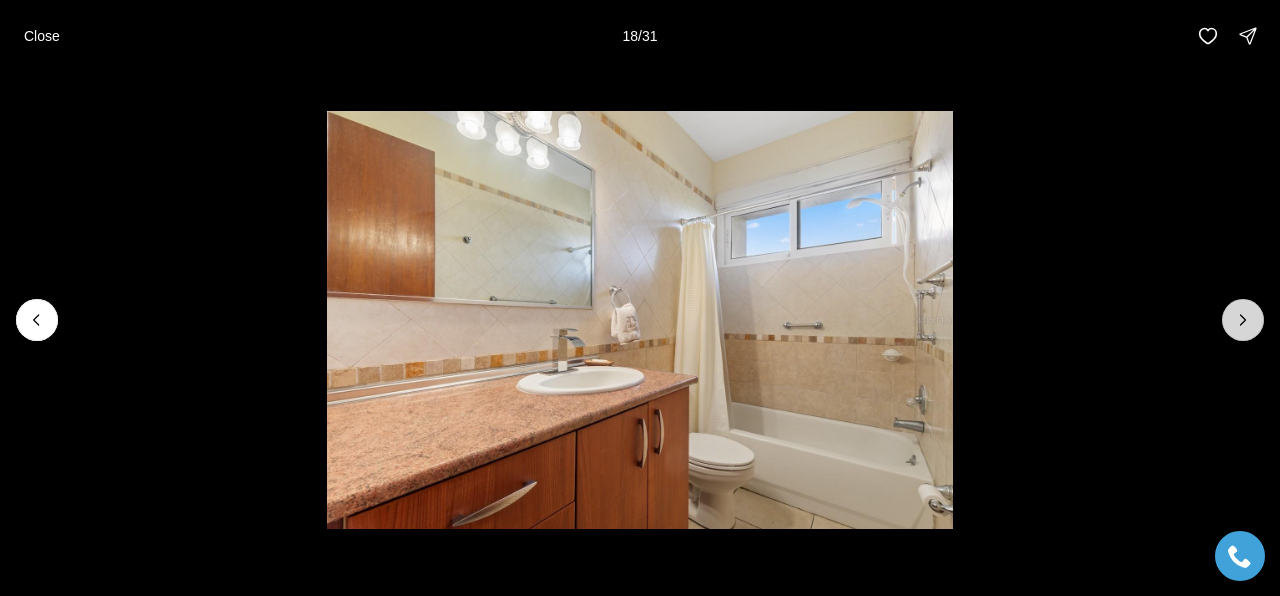 click at bounding box center [1243, 320] 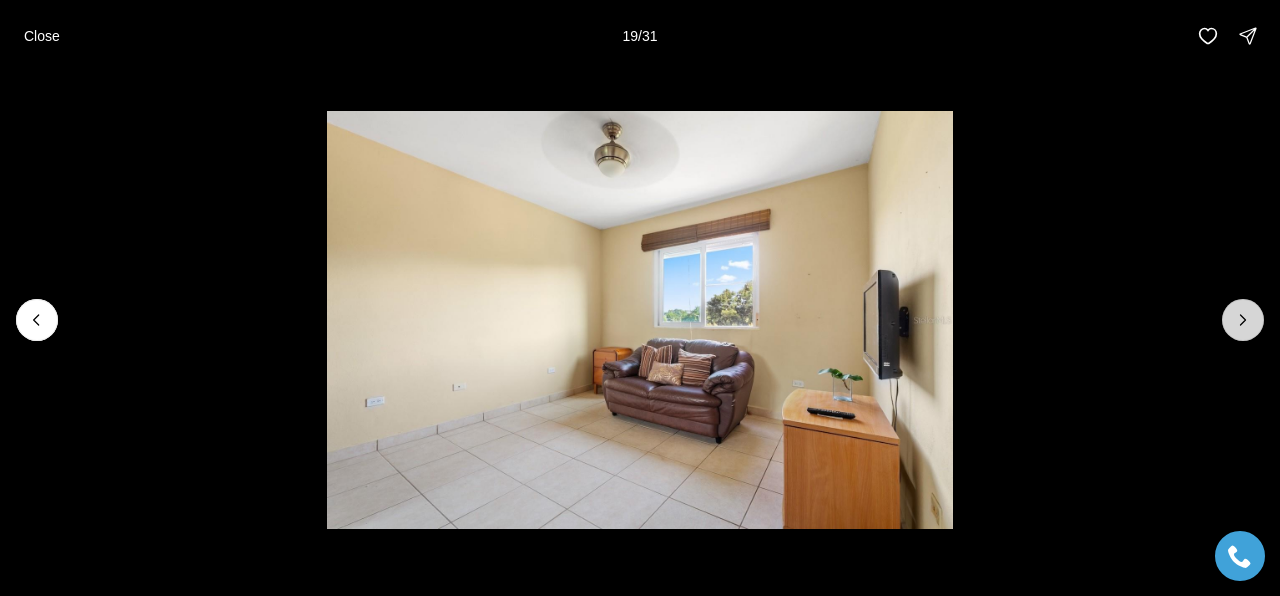 click at bounding box center [1243, 320] 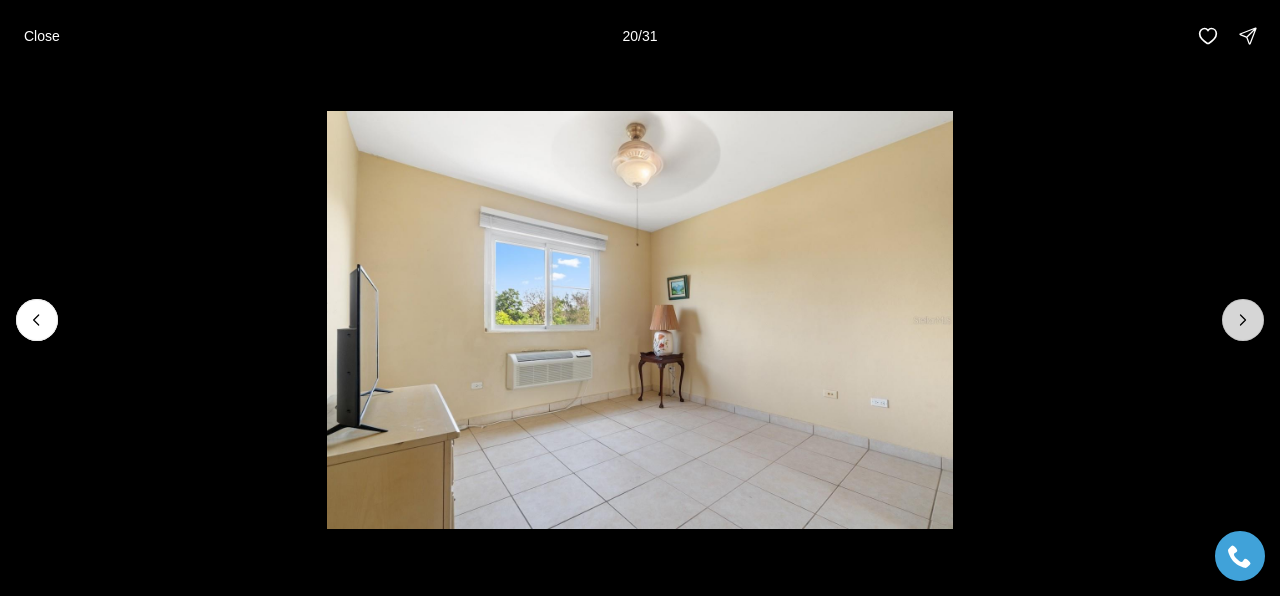 click at bounding box center [1243, 320] 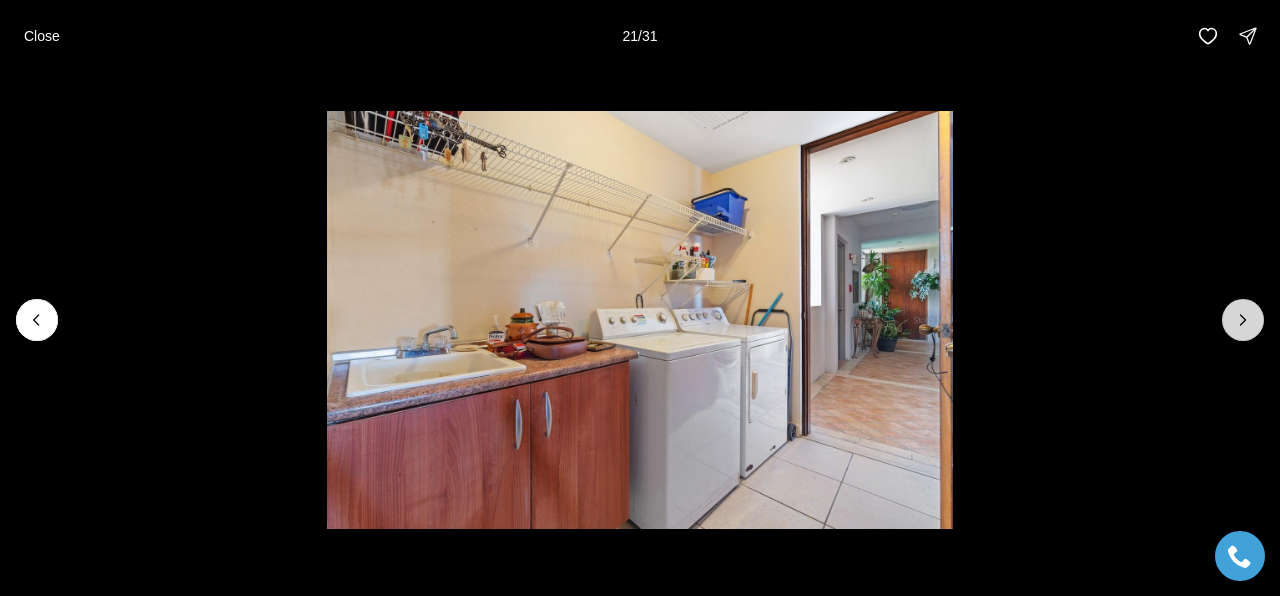 click at bounding box center [1243, 320] 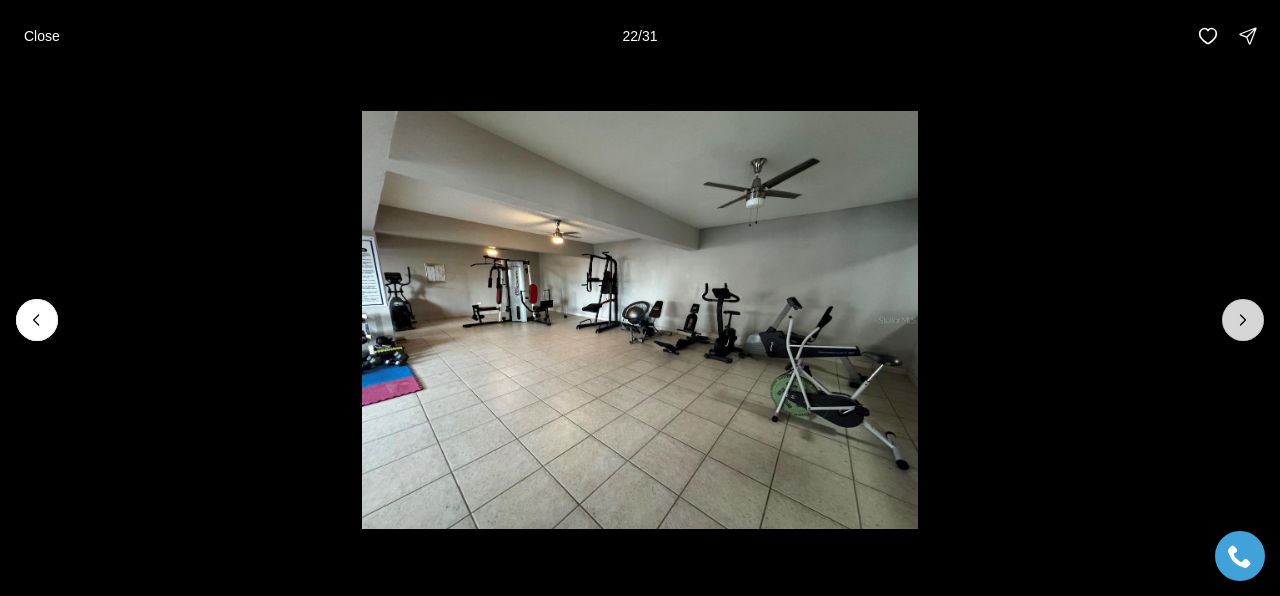 click at bounding box center [1243, 320] 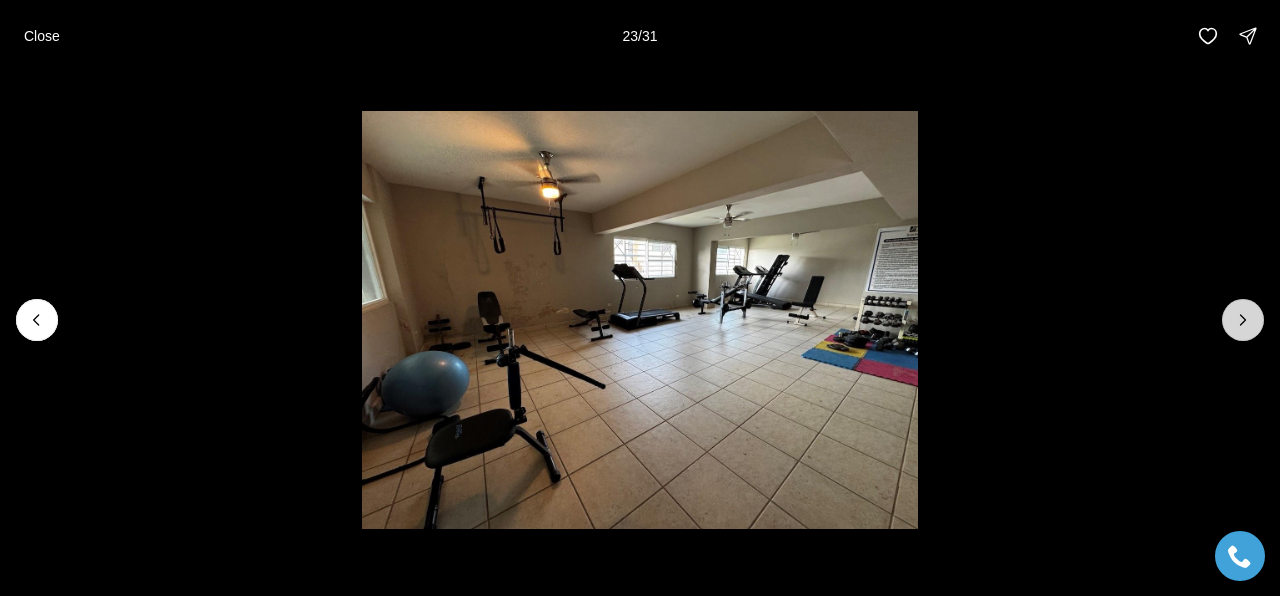 click at bounding box center (1243, 320) 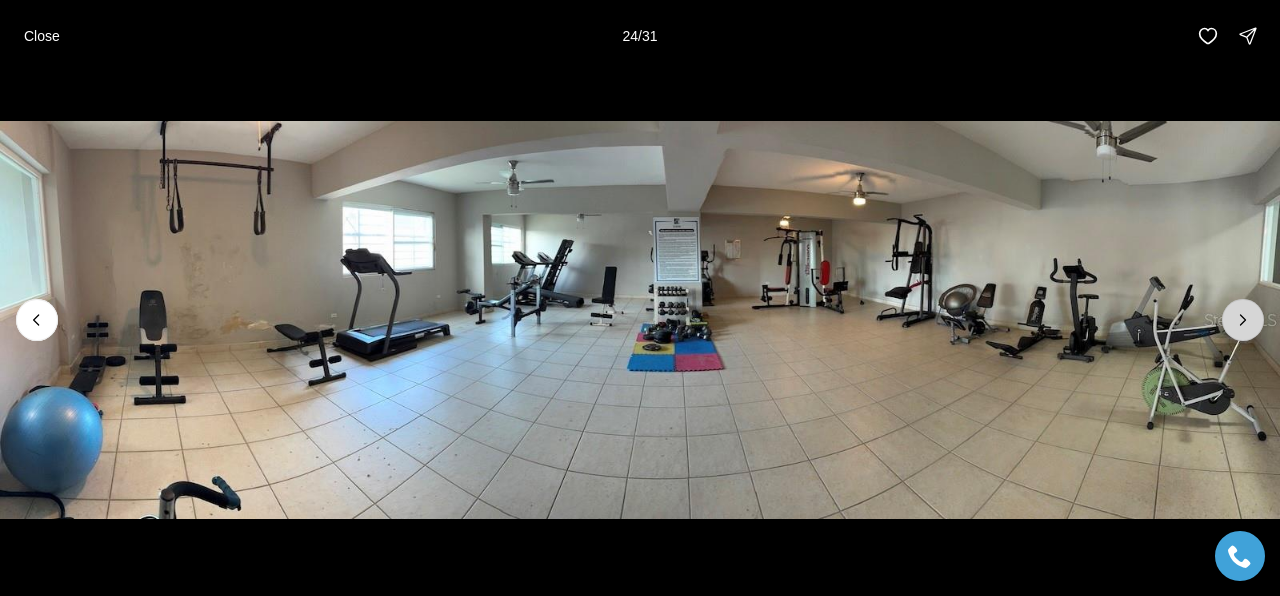 click at bounding box center [1243, 320] 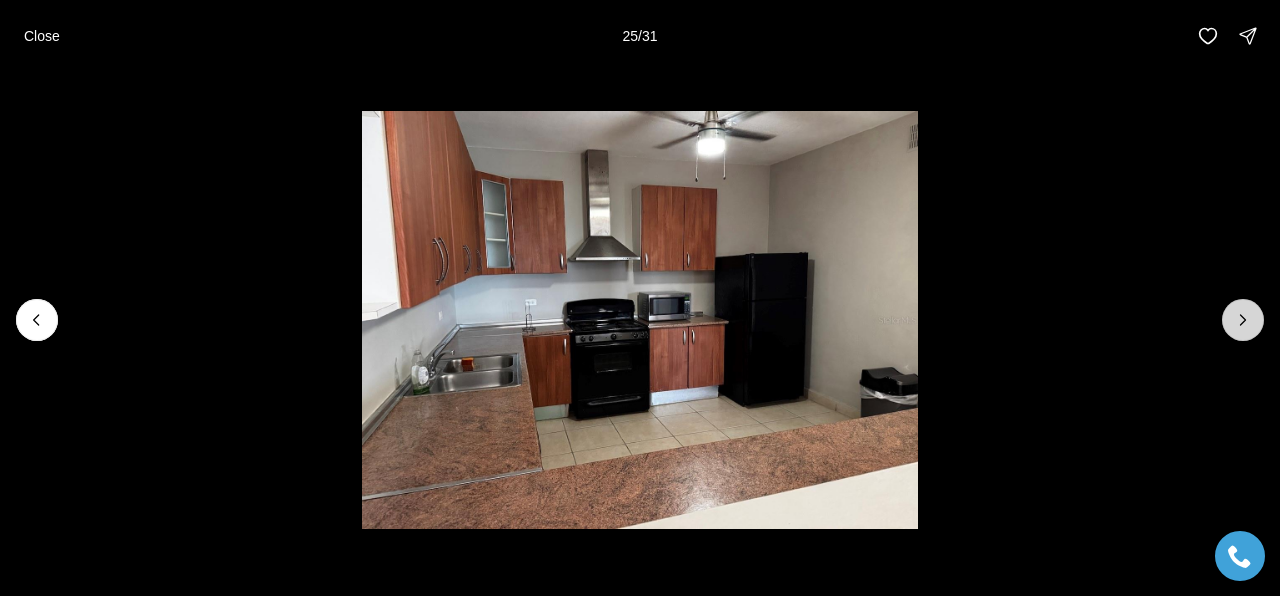 click at bounding box center (1243, 320) 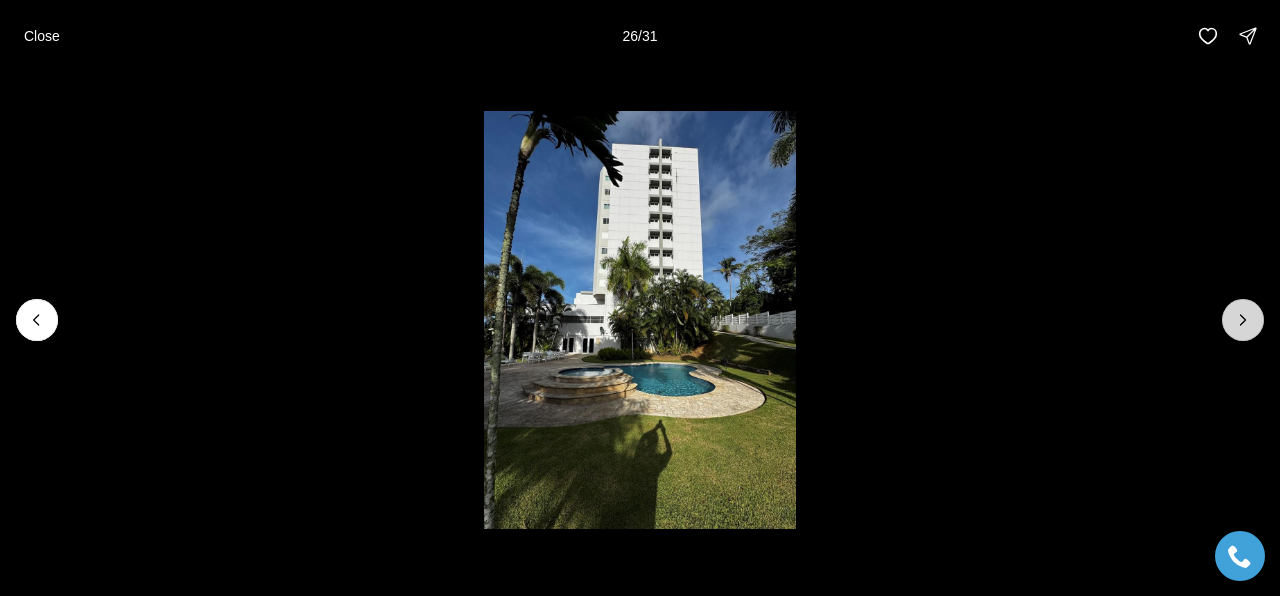 click at bounding box center (1243, 320) 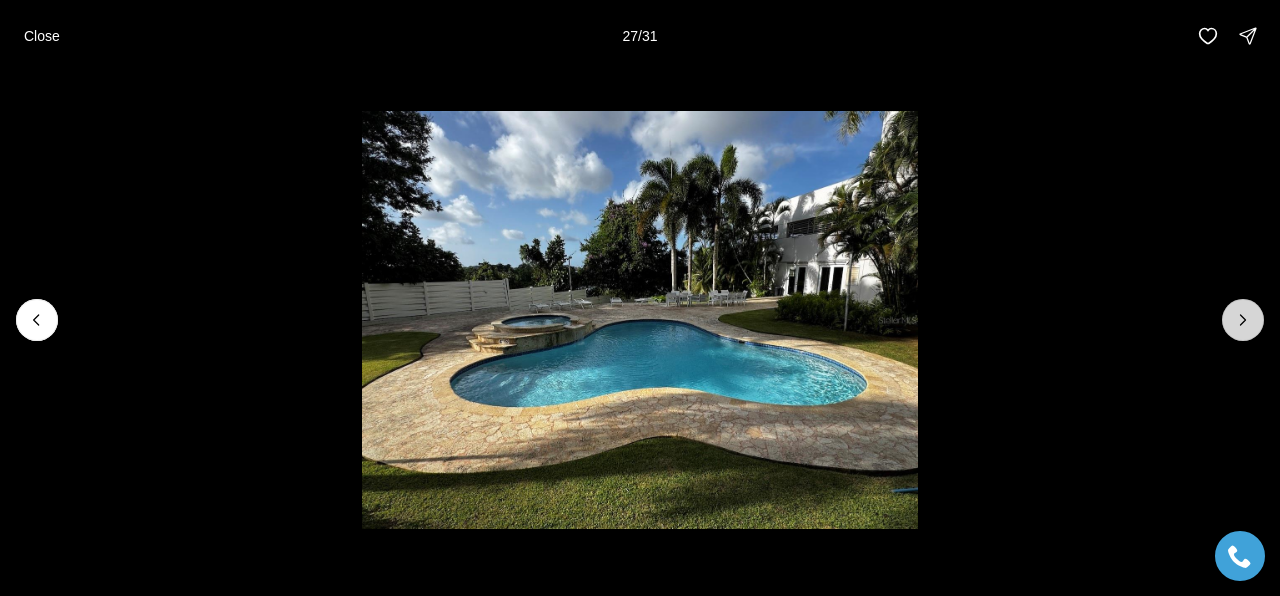 click at bounding box center [1243, 320] 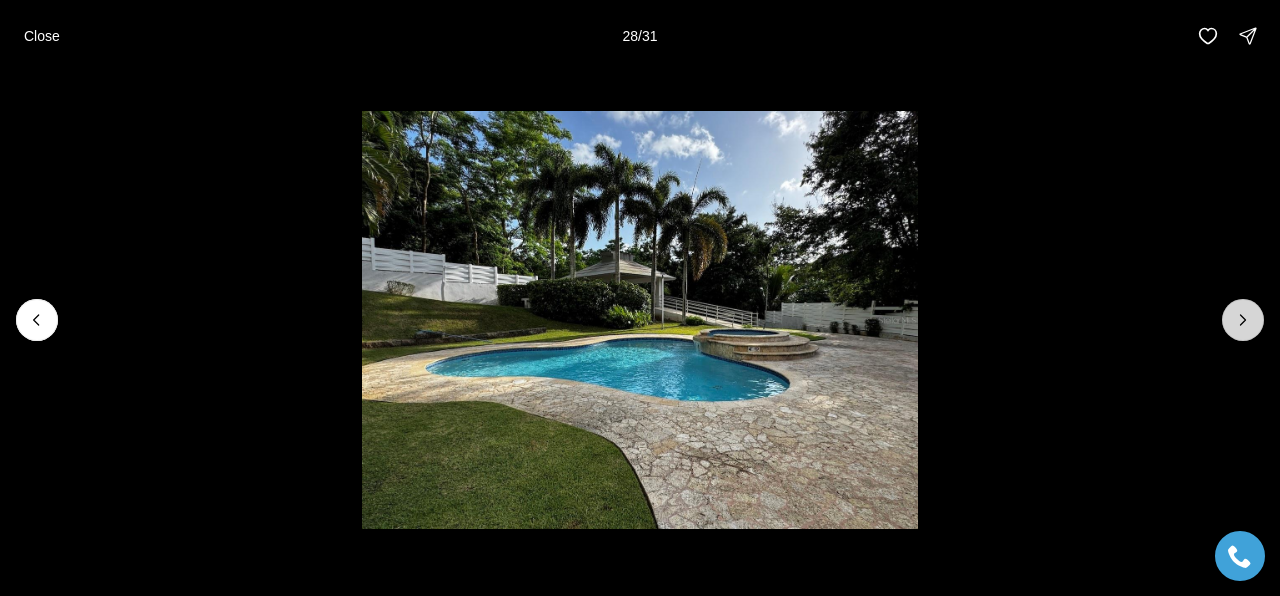 click at bounding box center (1243, 320) 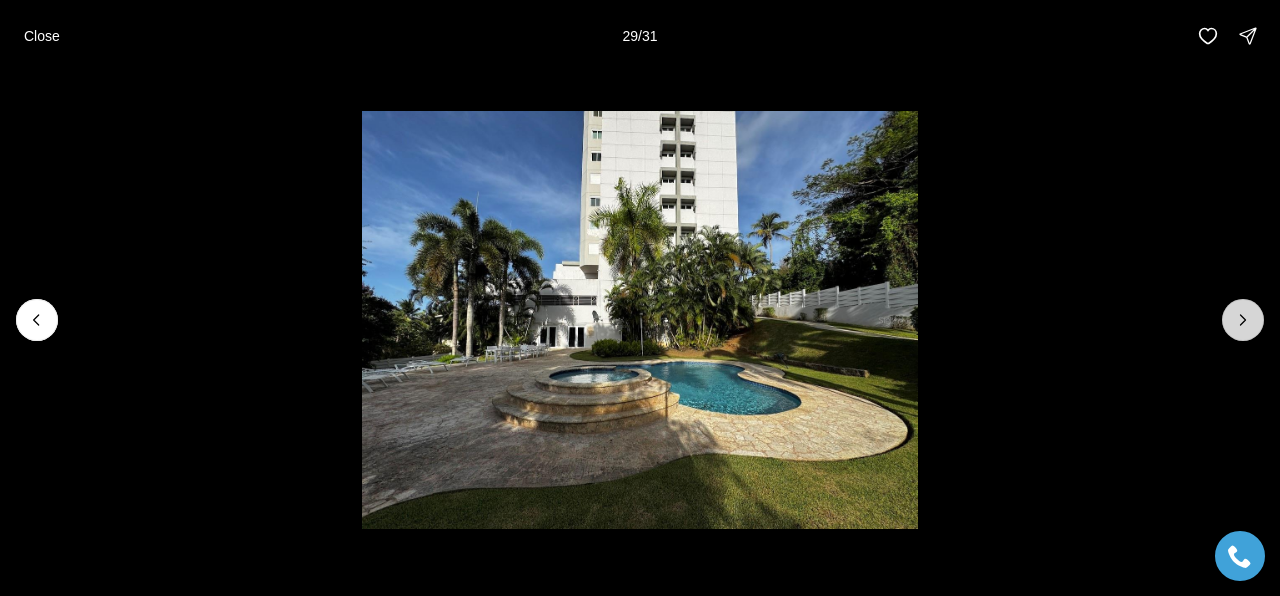 click at bounding box center [1243, 320] 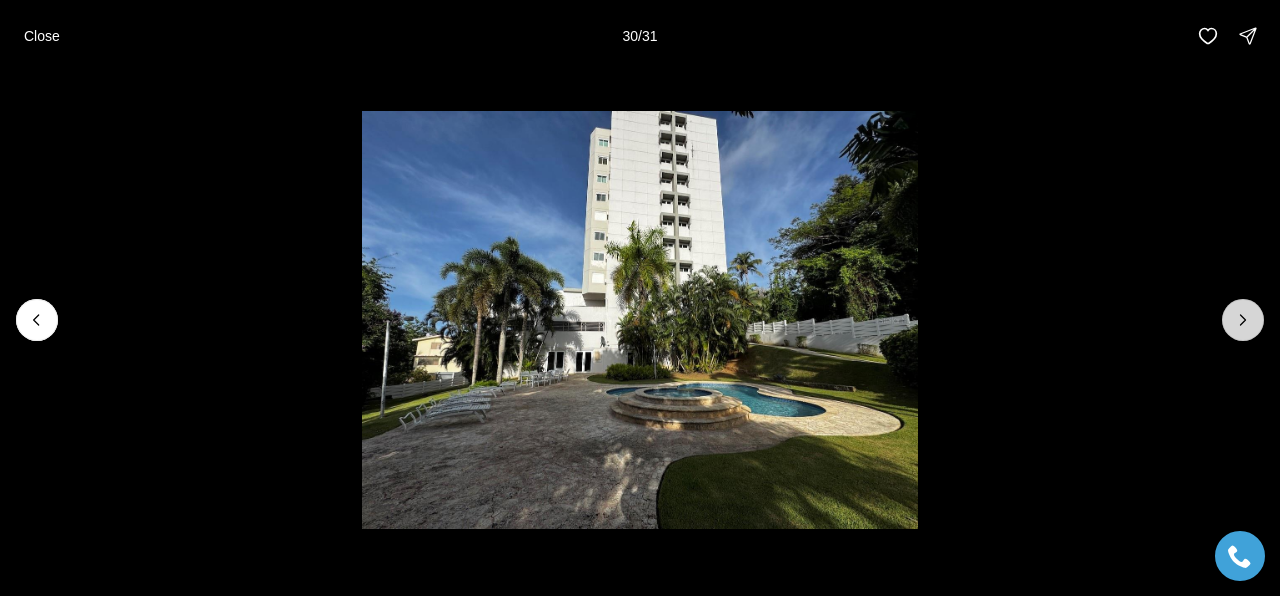 click at bounding box center (1243, 320) 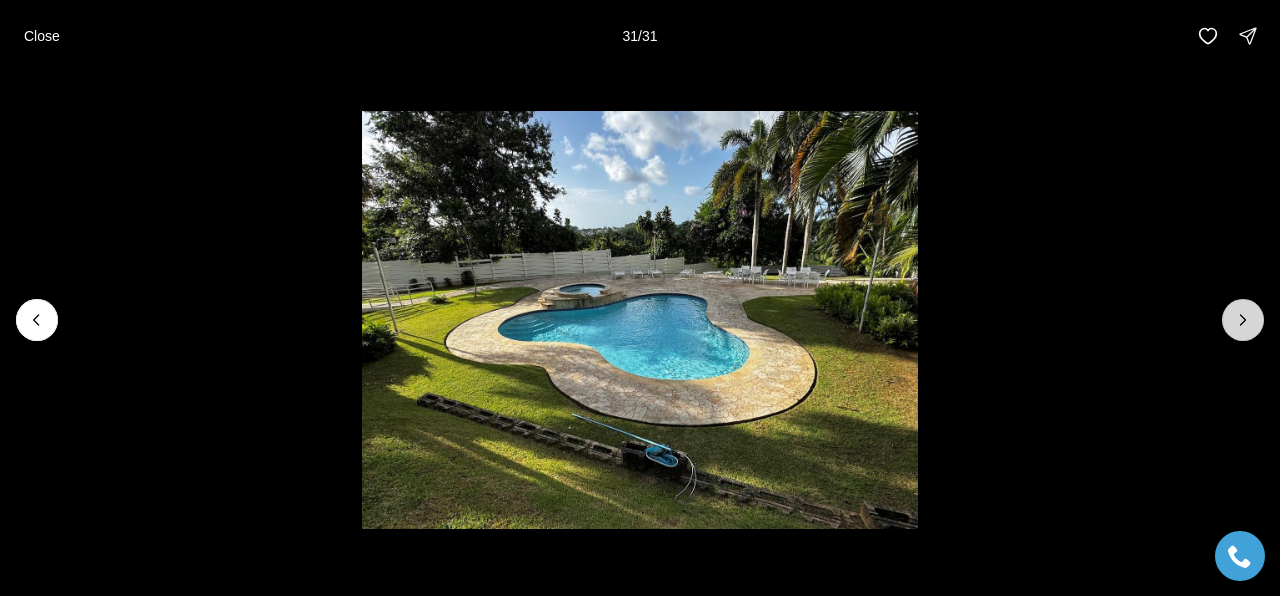 click at bounding box center (1243, 320) 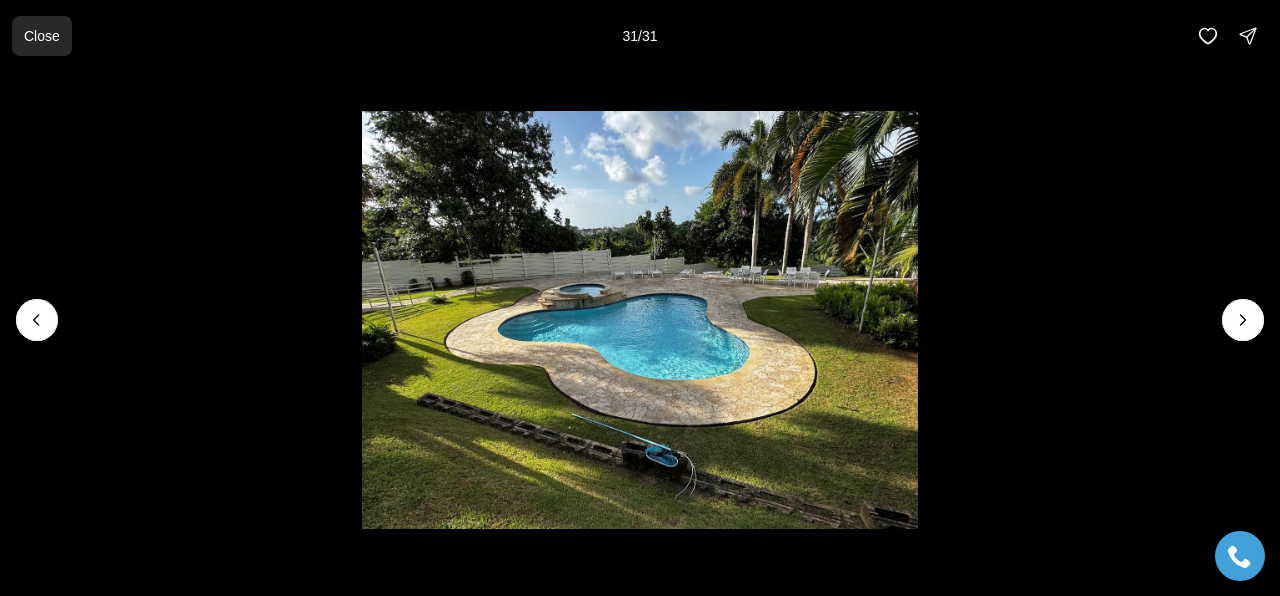click on "Close" at bounding box center (42, 36) 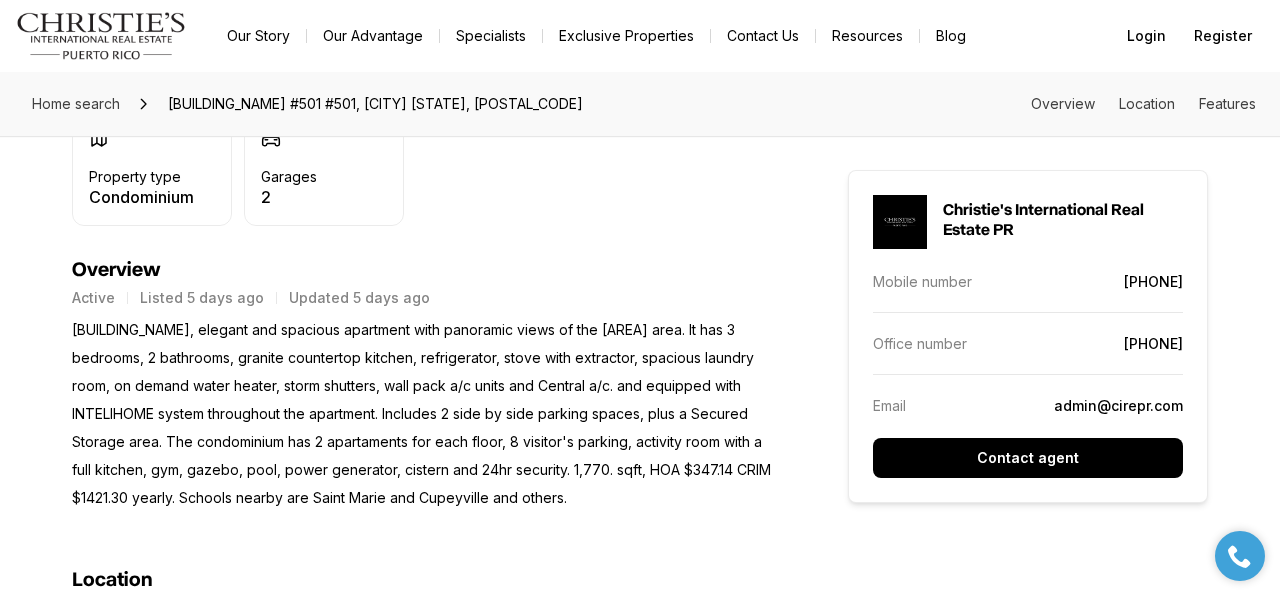 scroll, scrollTop: 864, scrollLeft: 0, axis: vertical 